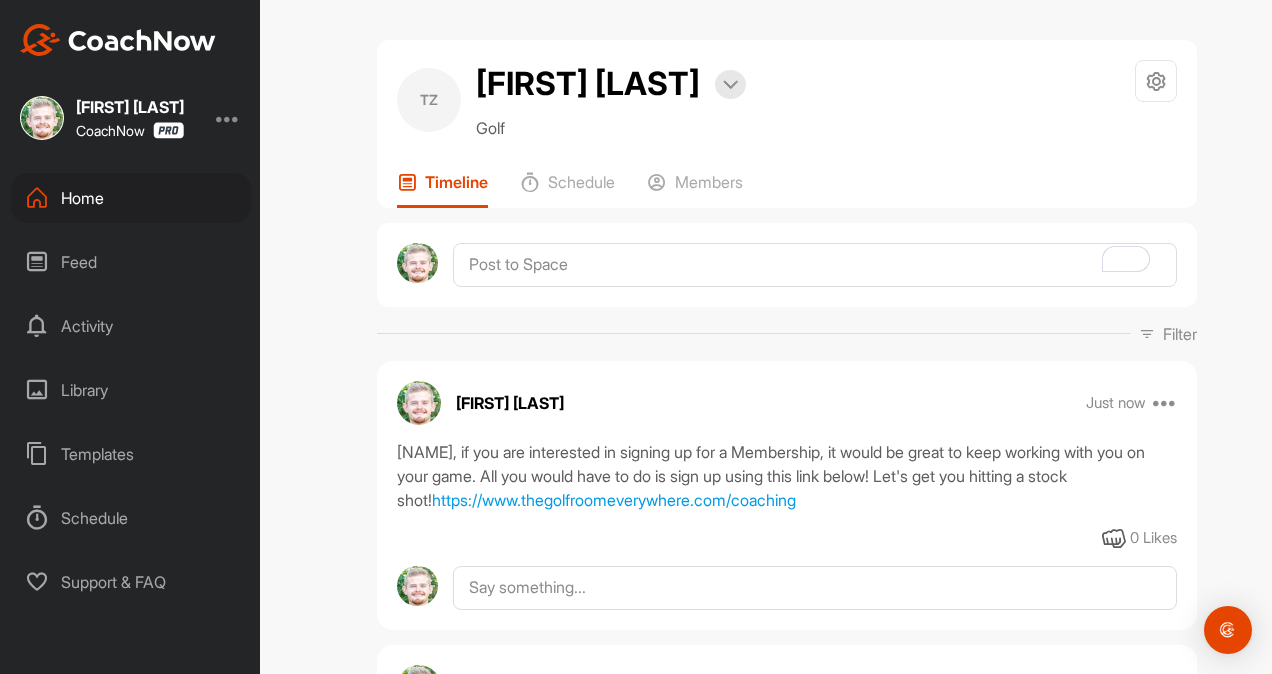 scroll, scrollTop: 0, scrollLeft: 0, axis: both 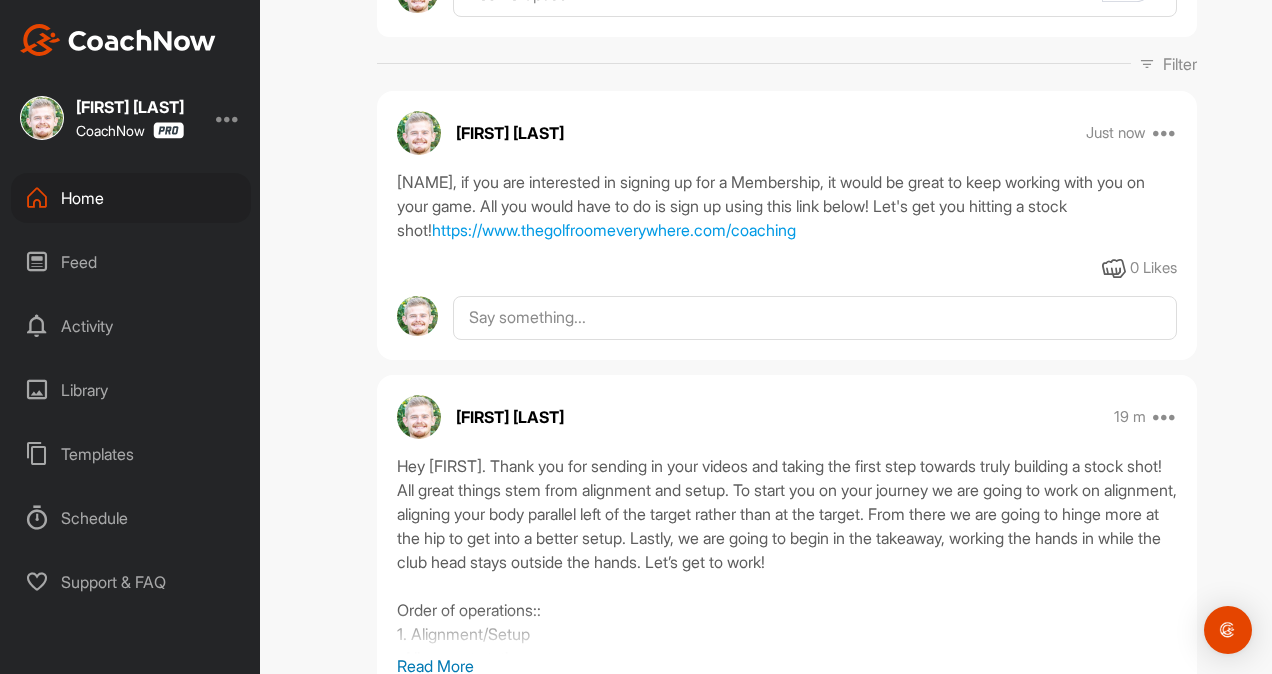click on "Home" at bounding box center (131, 198) 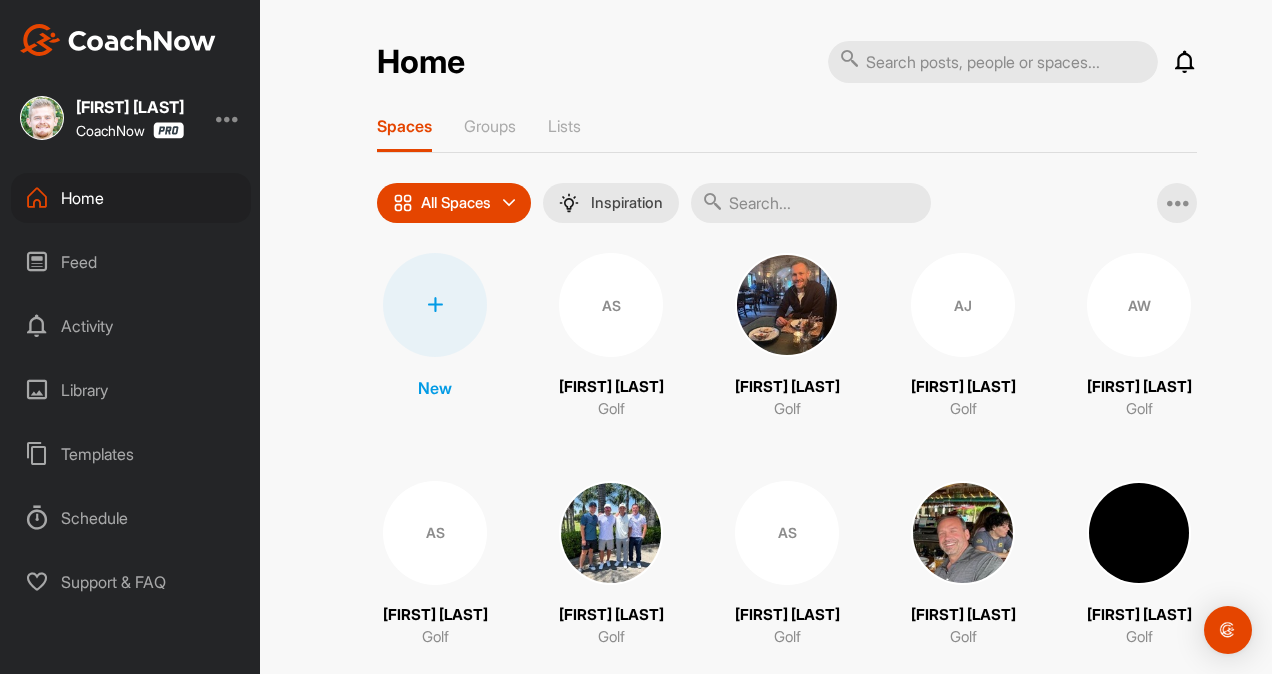 click at bounding box center (713, 201) 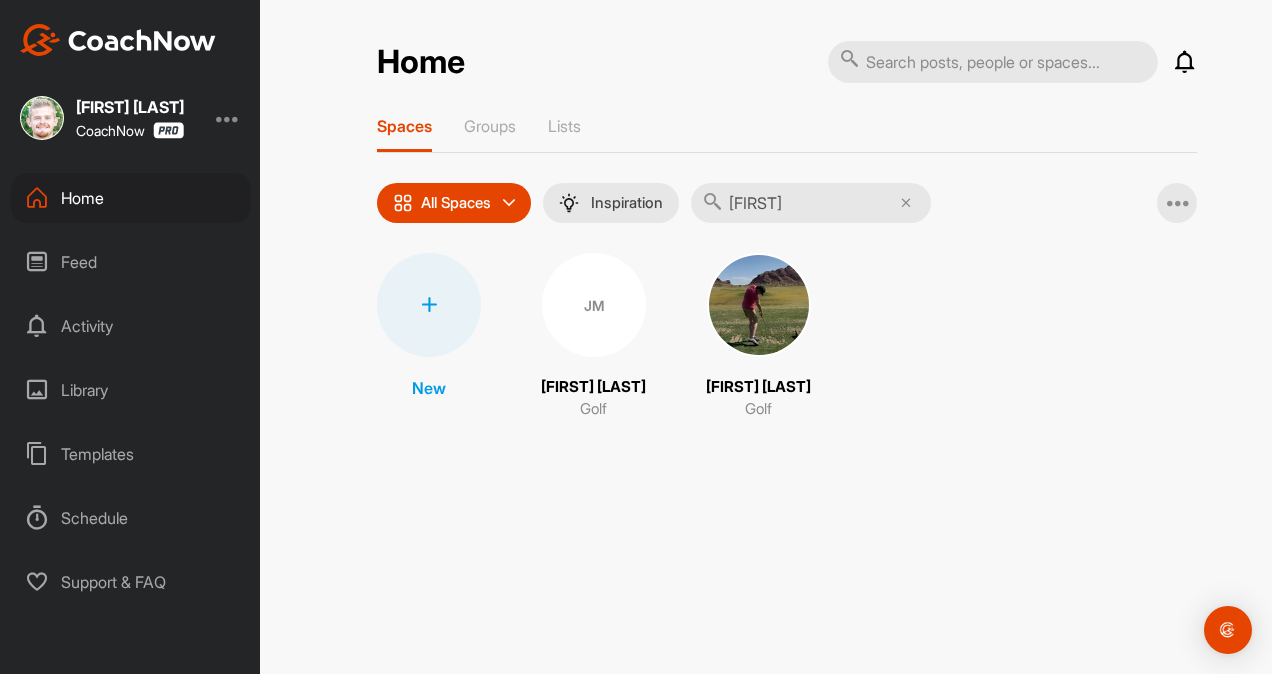 type on "[FIRST]" 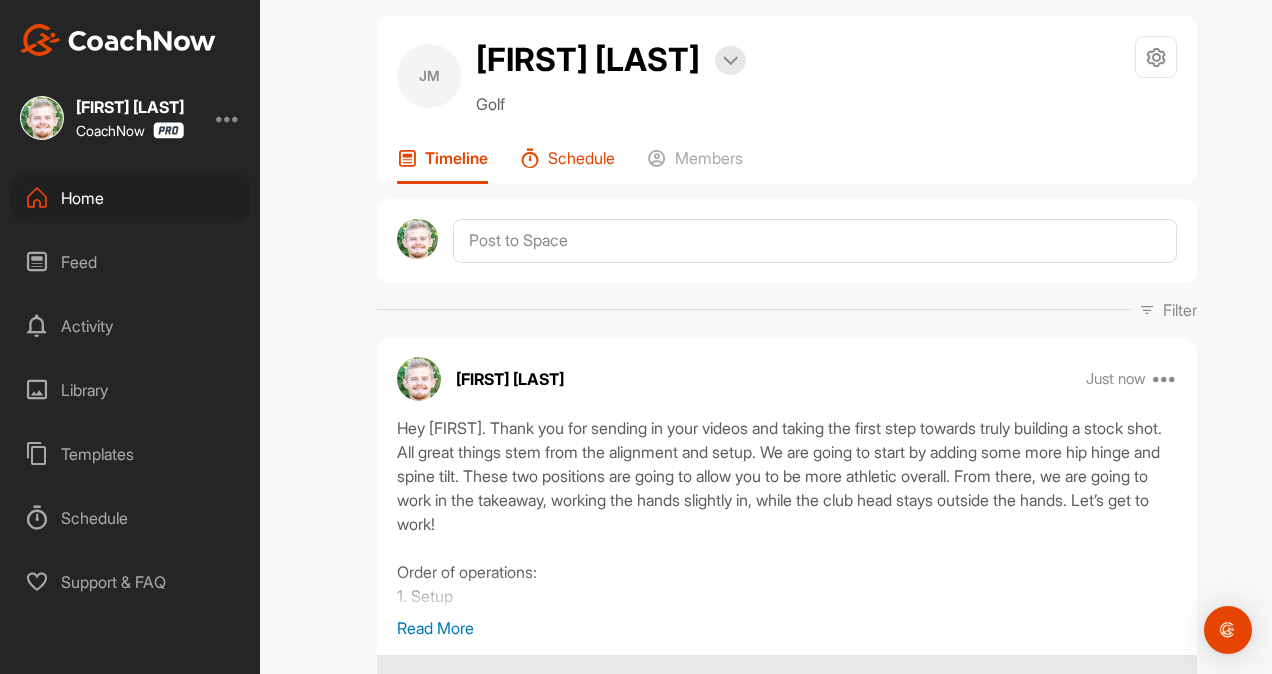 scroll, scrollTop: 21, scrollLeft: 0, axis: vertical 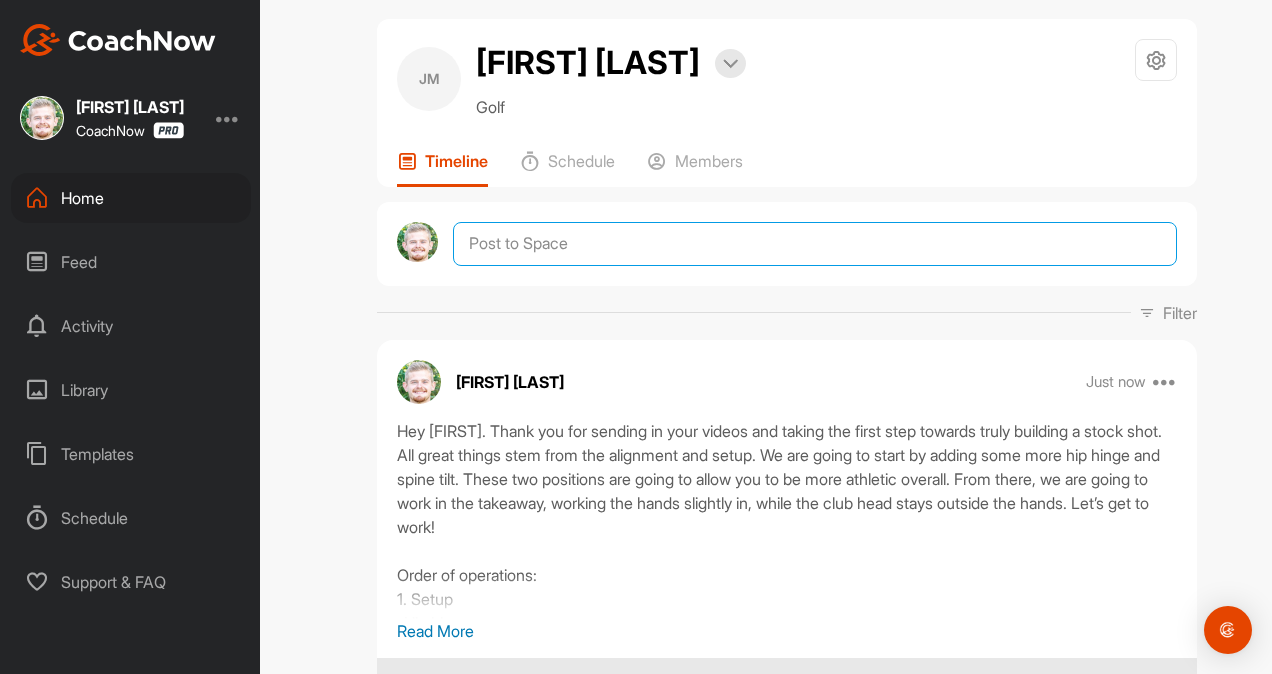 click at bounding box center (815, 244) 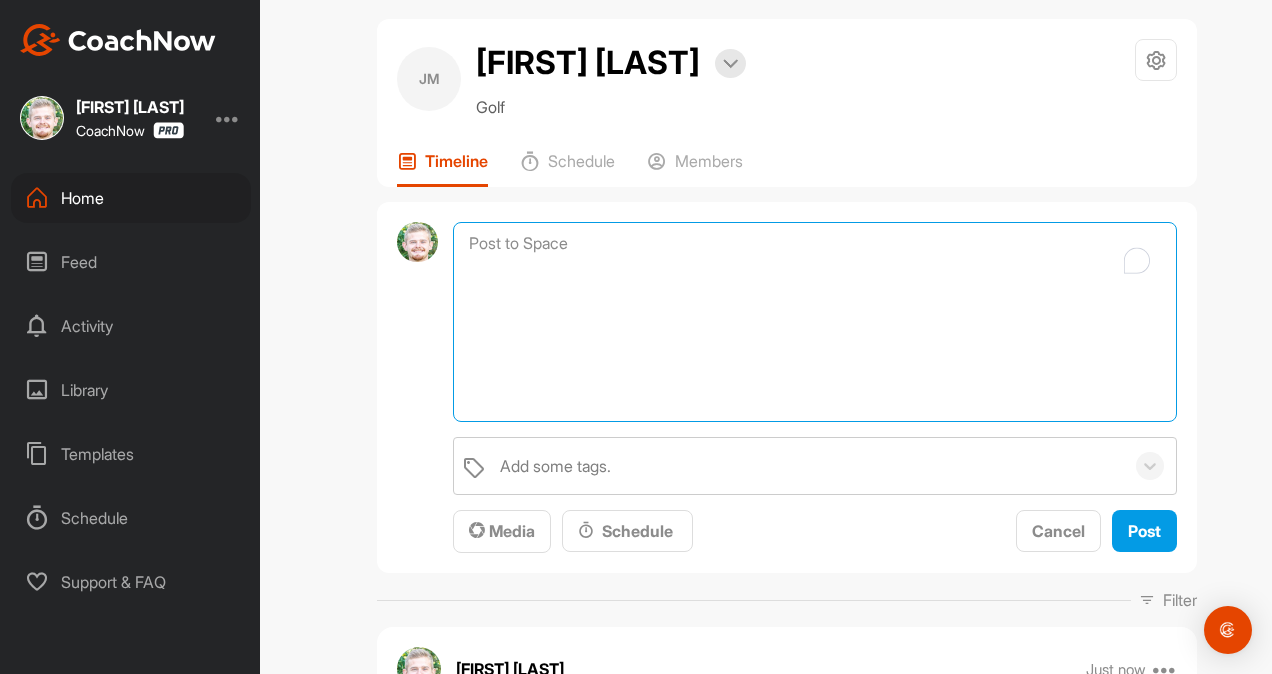 scroll, scrollTop: 21, scrollLeft: 0, axis: vertical 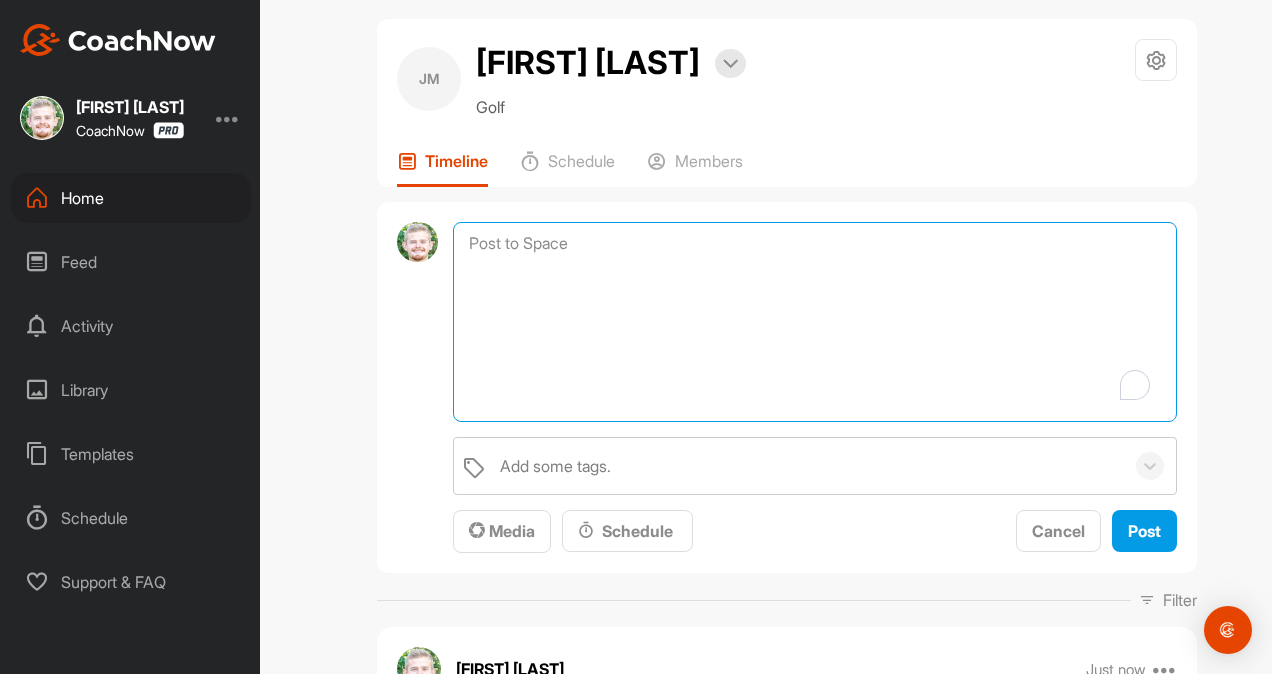 paste on "[STUDENT NAME], if you are interested in signing up for a Membership, it would be great to keep working with you on your game. All you would have to do is sign up using this link below! Let's get you hitting a stock shot!
https://www.thegolfroomeverywhere.com/coaching" 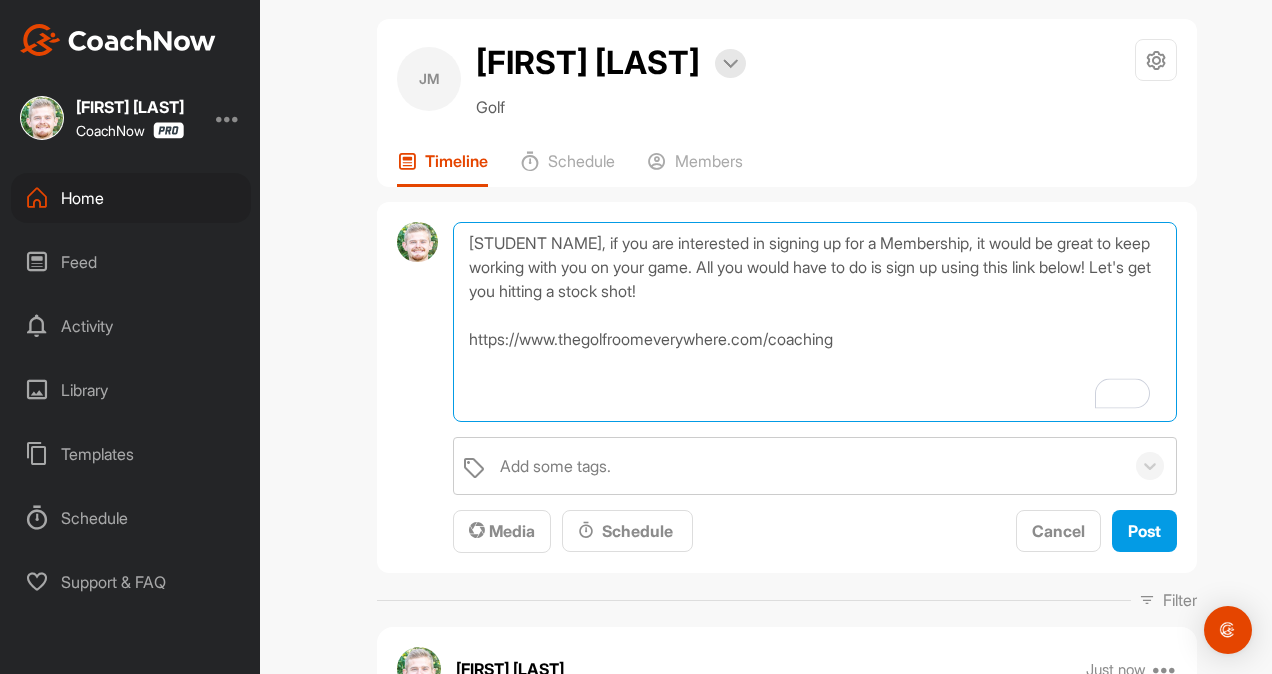 click on "[STUDENT NAME], if you are interested in signing up for a Membership, it would be great to keep working with you on your game. All you would have to do is sign up using this link below! Let's get you hitting a stock shot!
https://www.thegolfroomeverywhere.com/coaching" at bounding box center [815, 322] 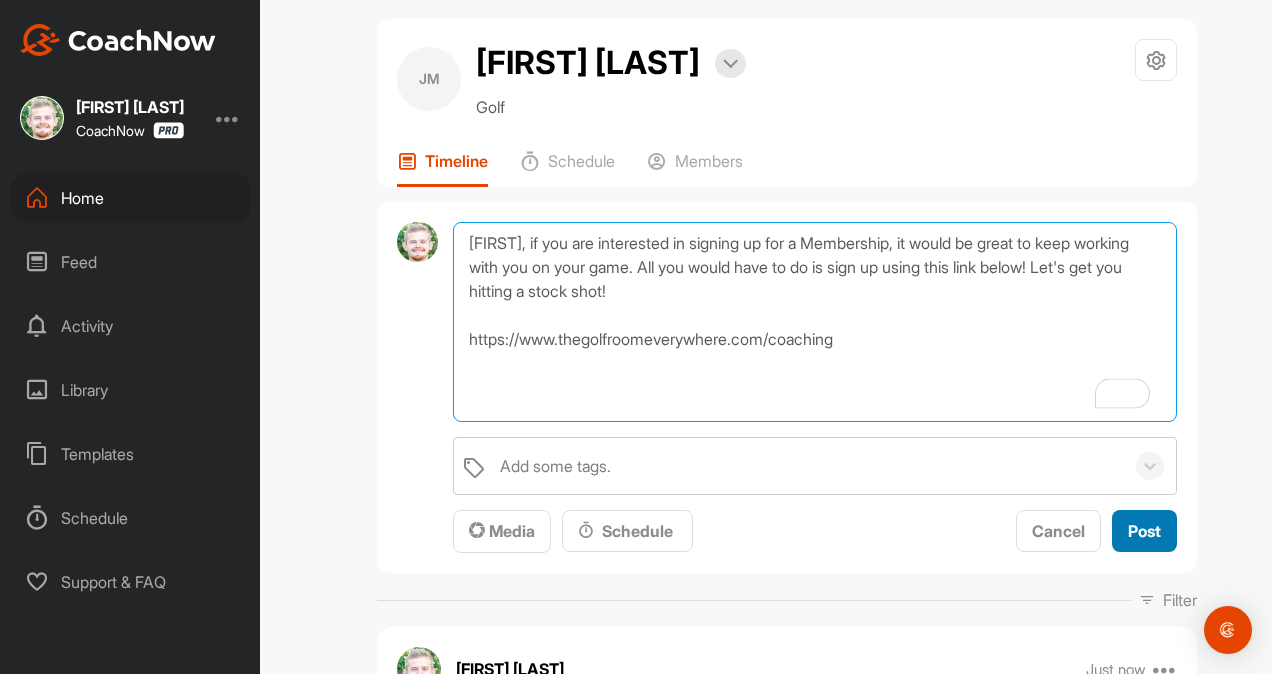 type on "[FIRST], if you are interested in signing up for a Membership, it would be great to keep working with you on your game. All you would have to do is sign up using this link below! Let's get you hitting a stock shot!
https://www.thegolfroomeverywhere.com/coaching" 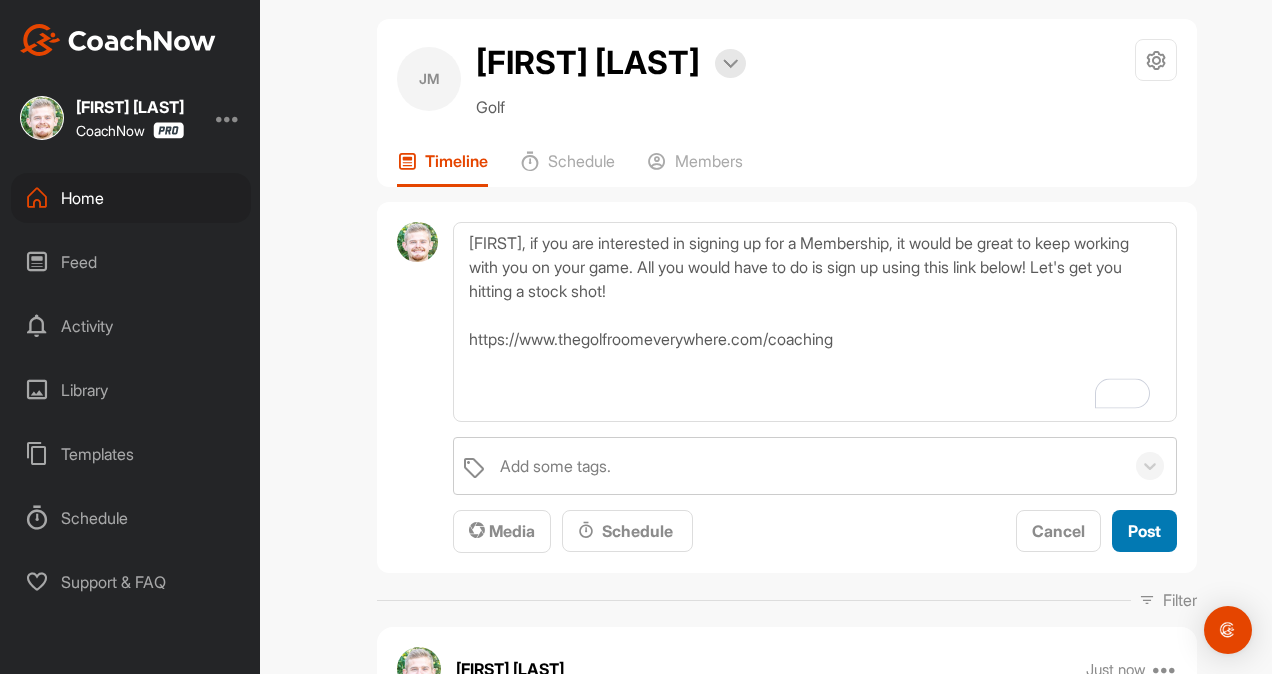 click on "Post" at bounding box center [1144, 531] 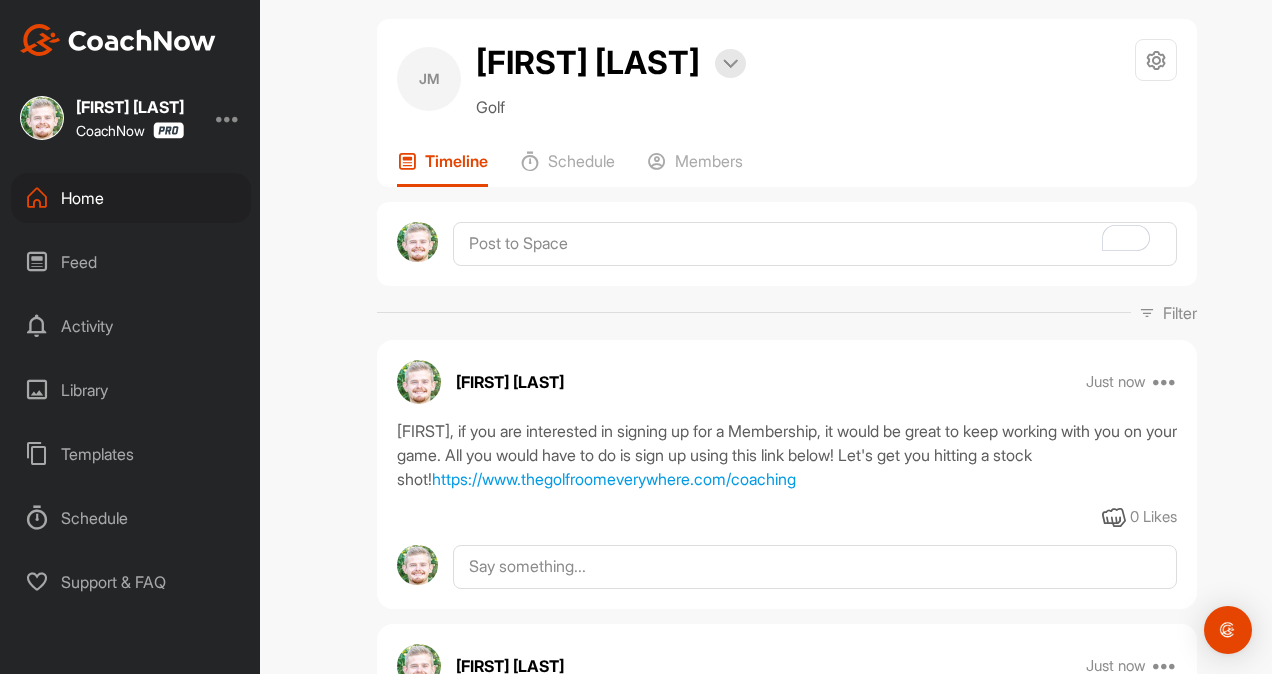 scroll, scrollTop: 641, scrollLeft: 0, axis: vertical 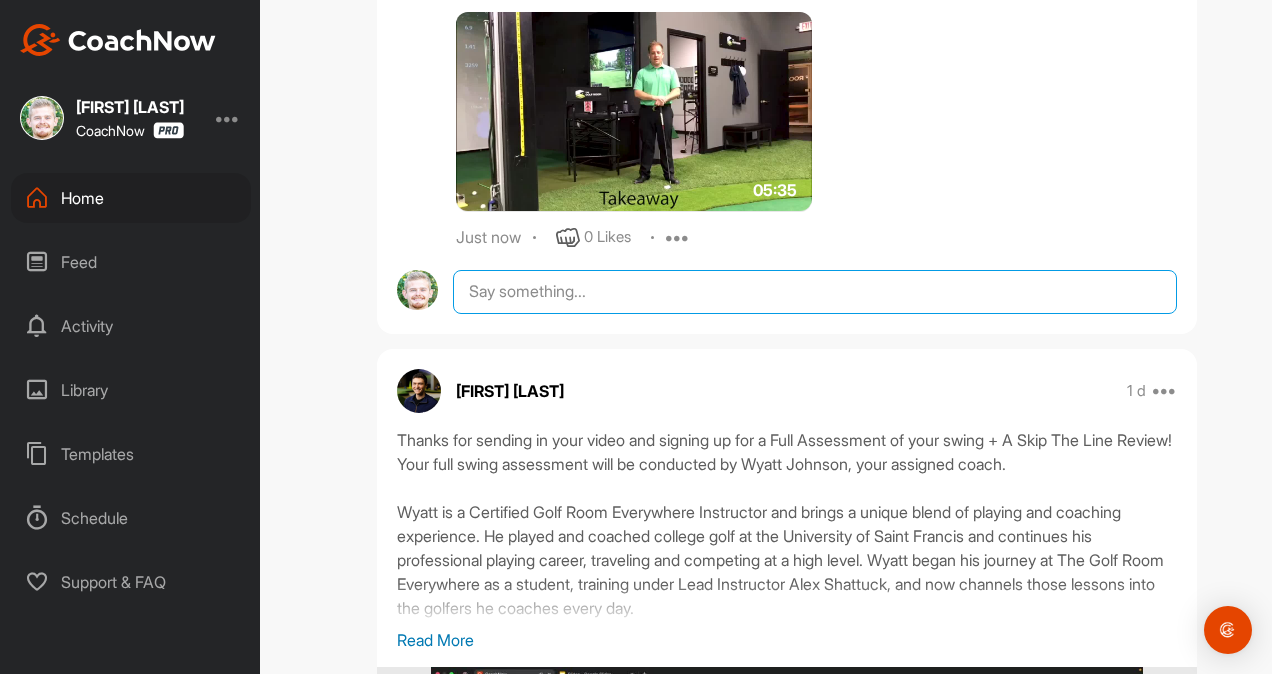 click at bounding box center (815, 292) 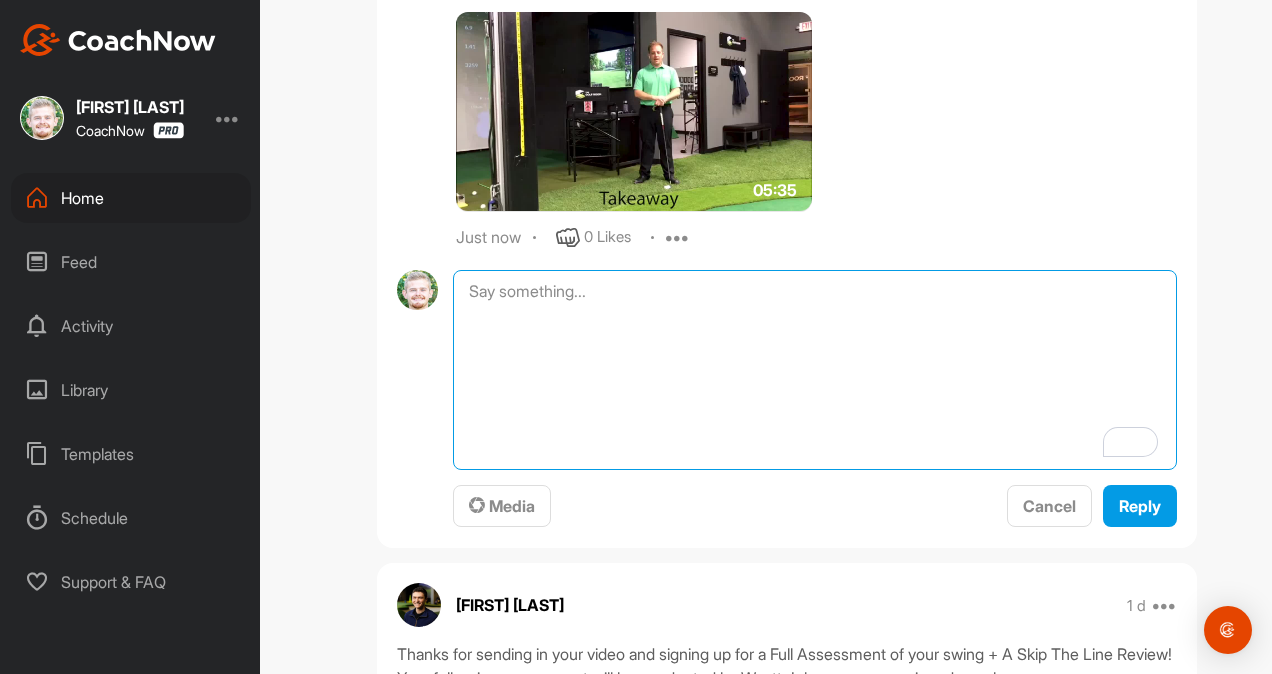 paste on "Also, quick favor:
If anything in this assessment gave you more clarity or an “ah-ha” moment about your swing, I’d love to hear what it was. It really helps us keep improving. Just drop it here in the comments if anything stood out to you." 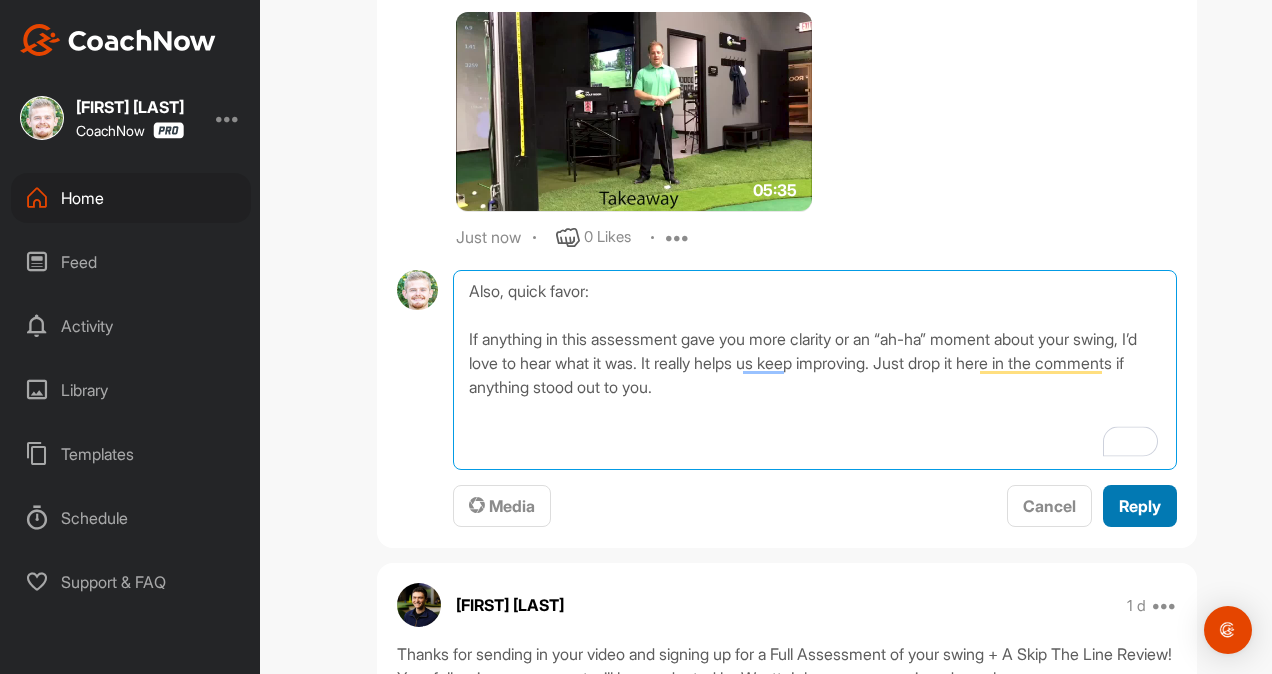 type on "Also, quick favor:
If anything in this assessment gave you more clarity or an “ah-ha” moment about your swing, I’d love to hear what it was. It really helps us keep improving. Just drop it here in the comments if anything stood out to you." 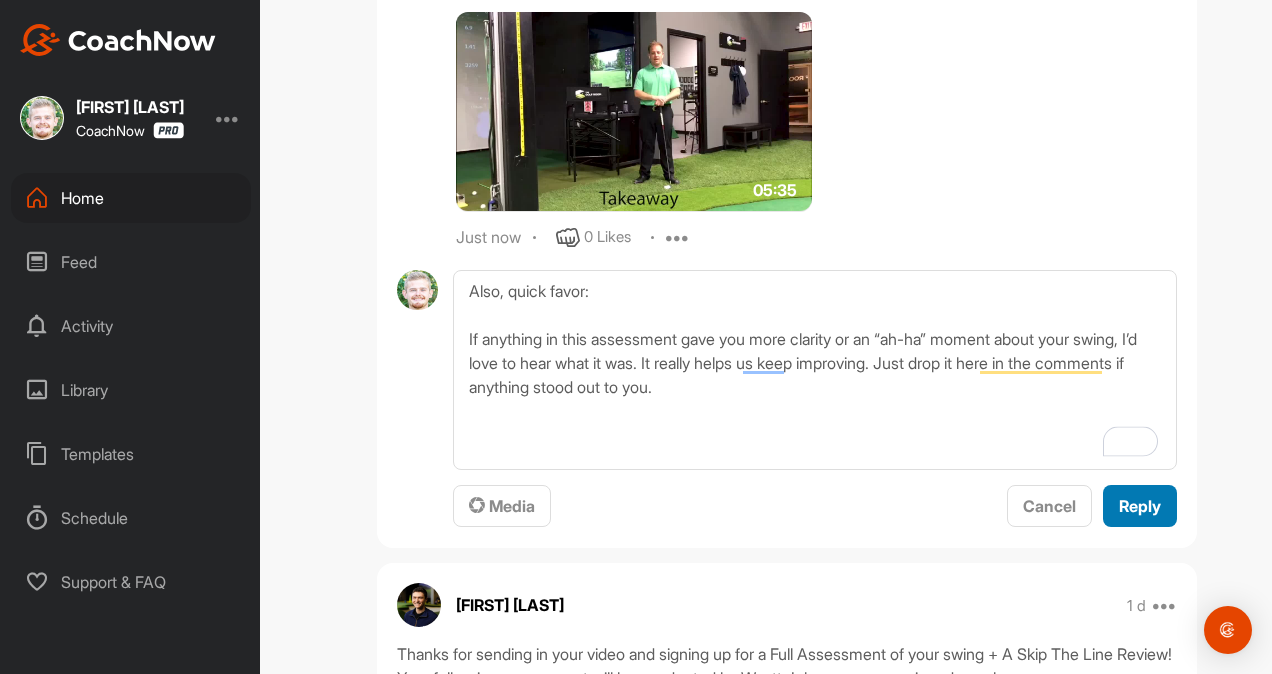 click on "Reply" at bounding box center [1140, 506] 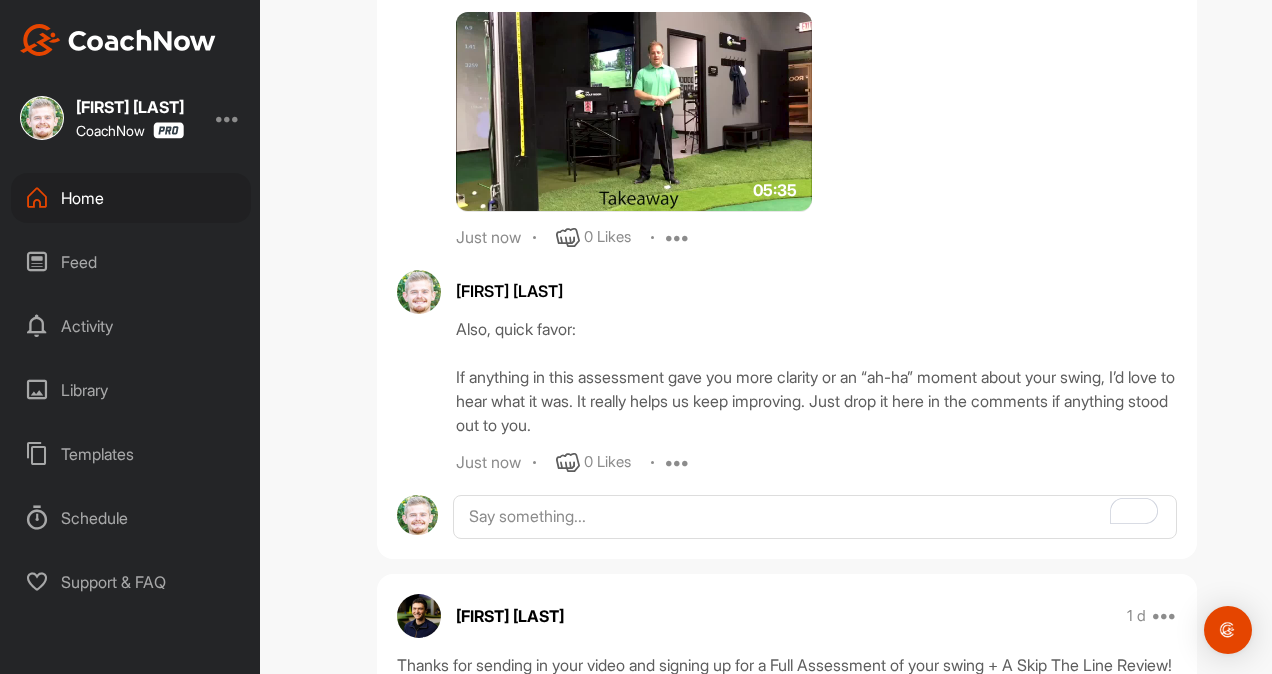 click on "Home" at bounding box center [131, 198] 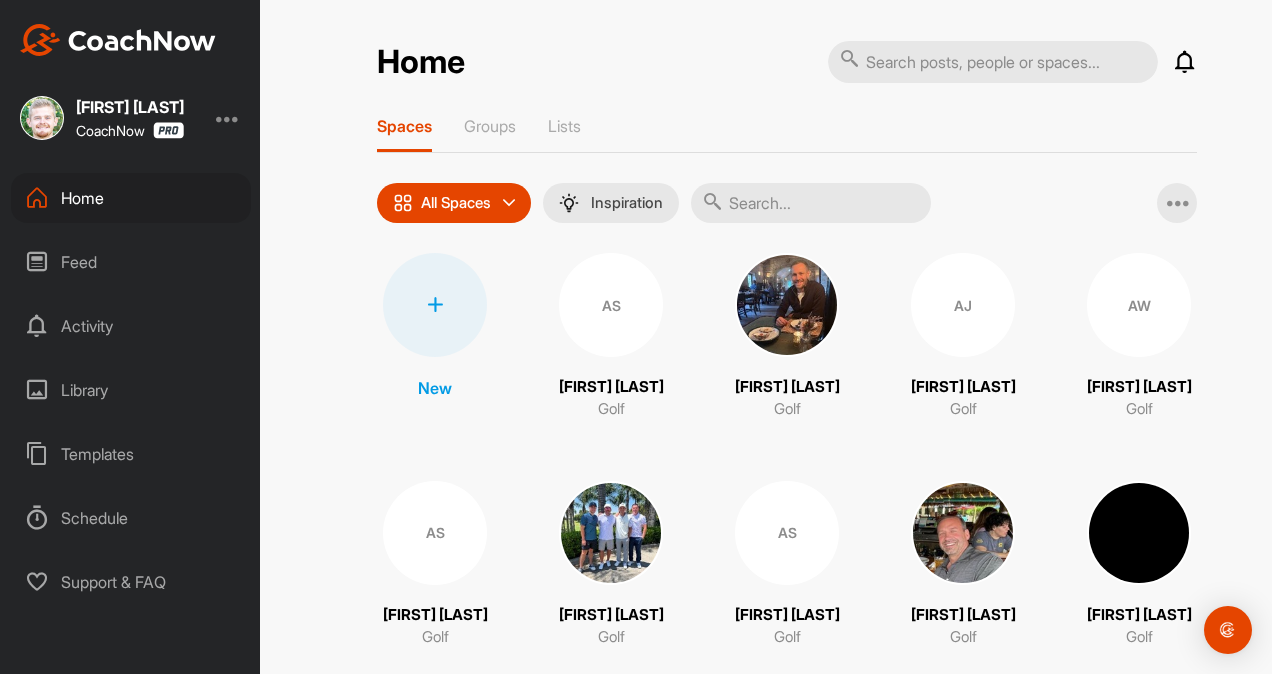 click on "Home" at bounding box center (131, 198) 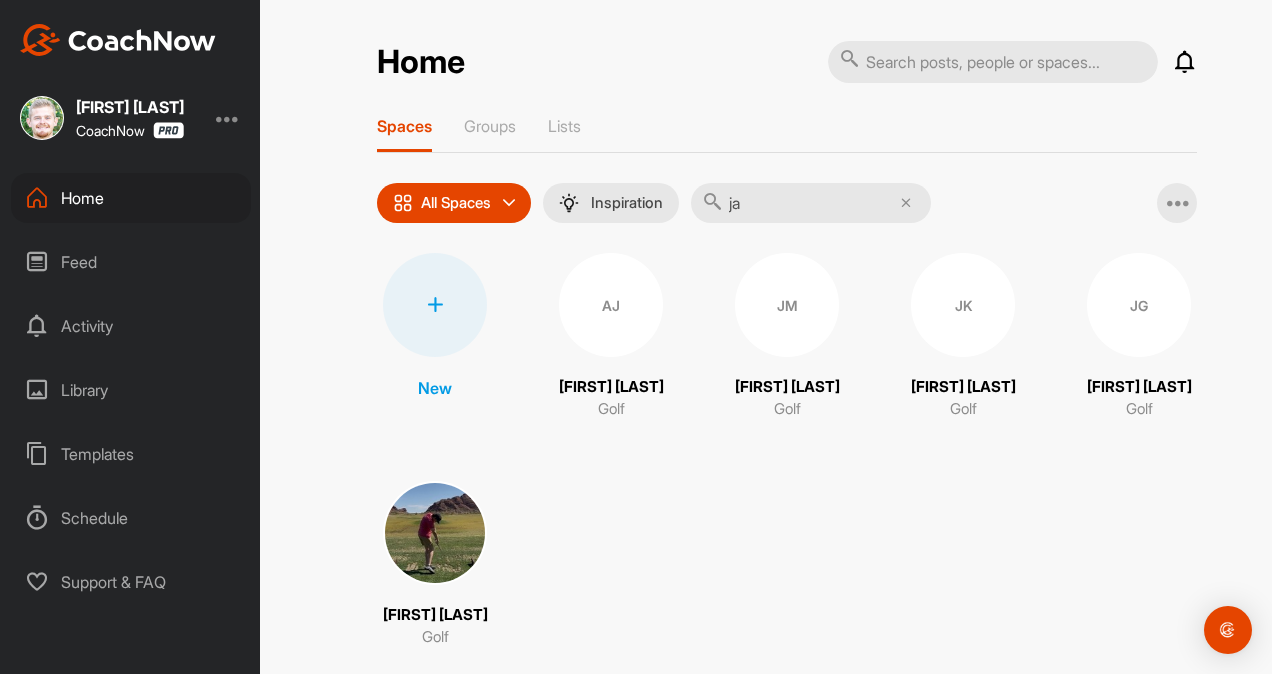 type on "ja" 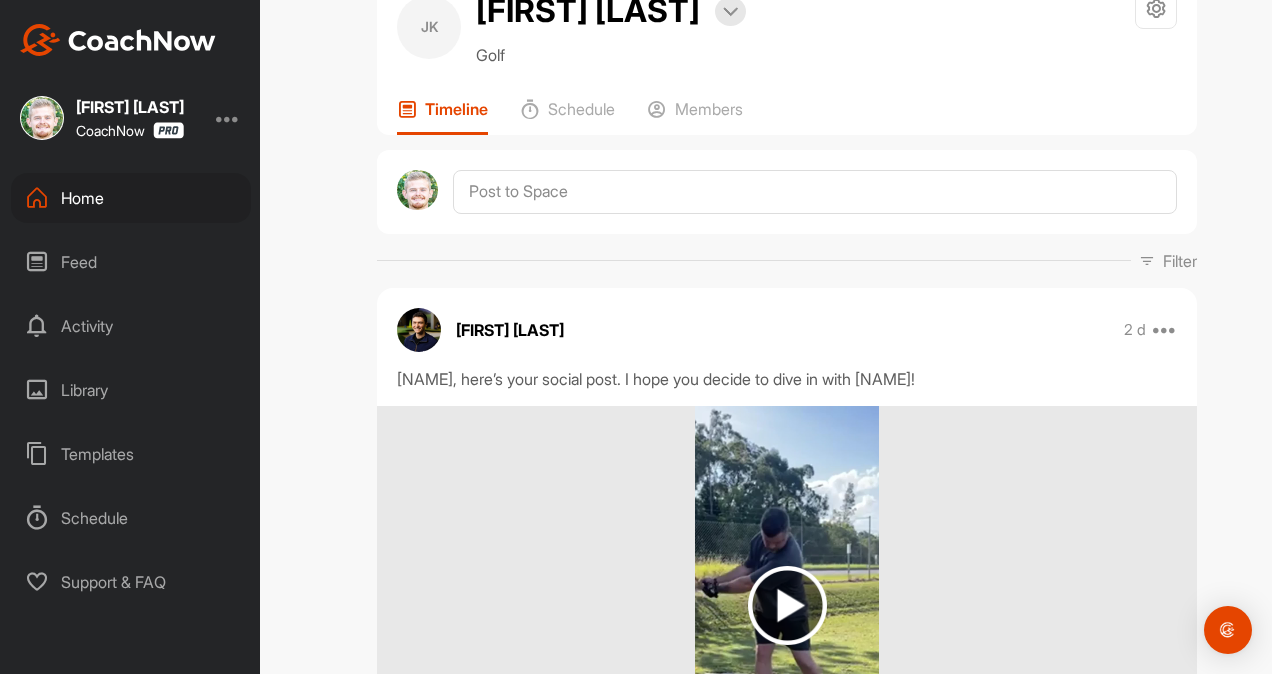 scroll, scrollTop: 0, scrollLeft: 0, axis: both 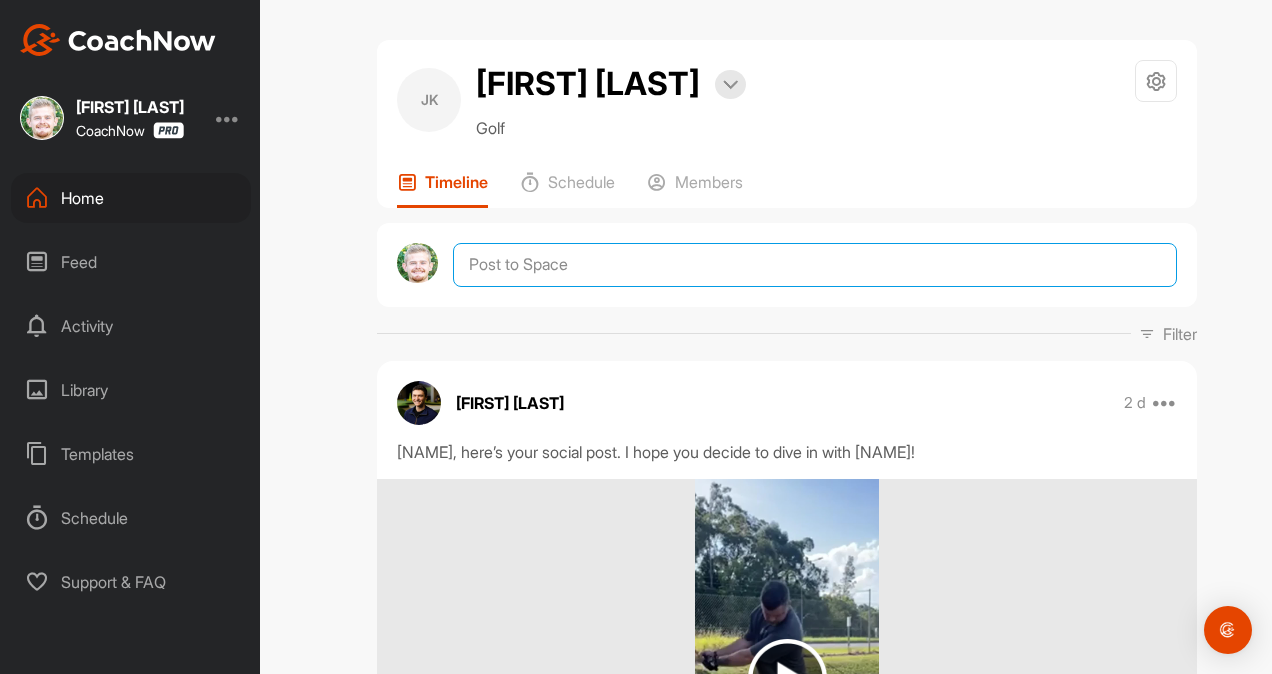 click at bounding box center [815, 265] 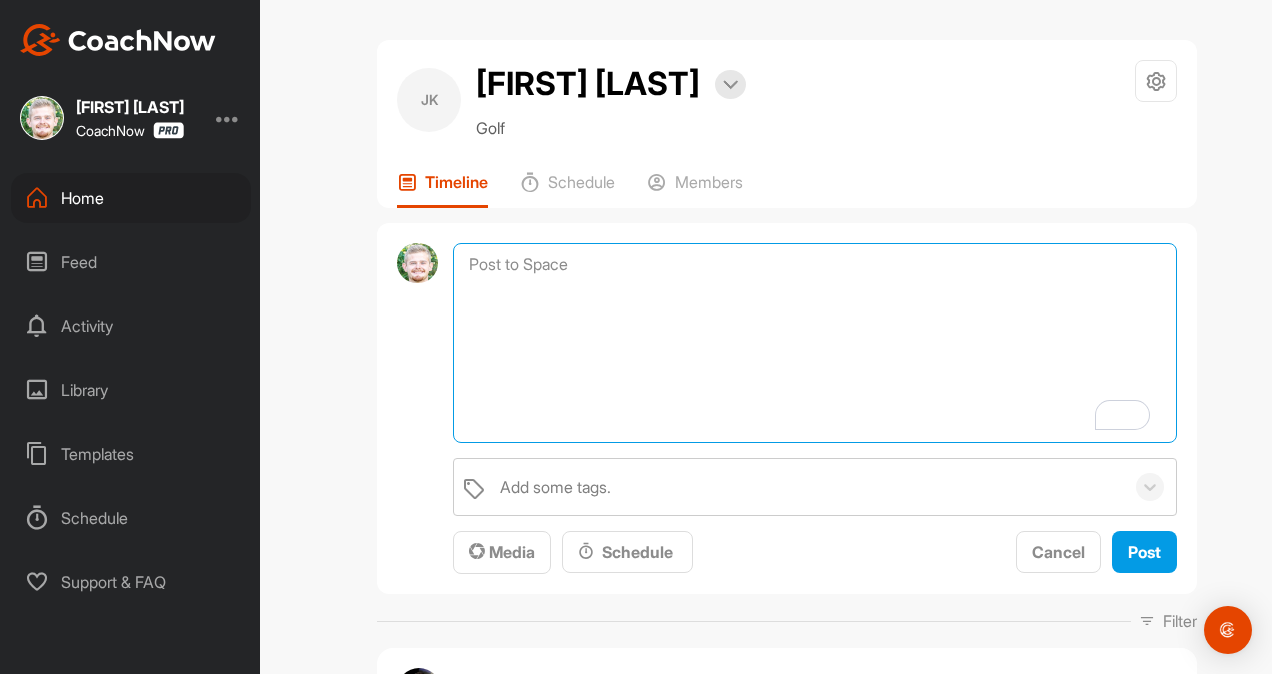 paste on "([Name), I am checking in to see if you have any questions regarding your lesson, drills, or the membership. I am here to help.
https://www.thegolfroomeverywhere.com/coaching" 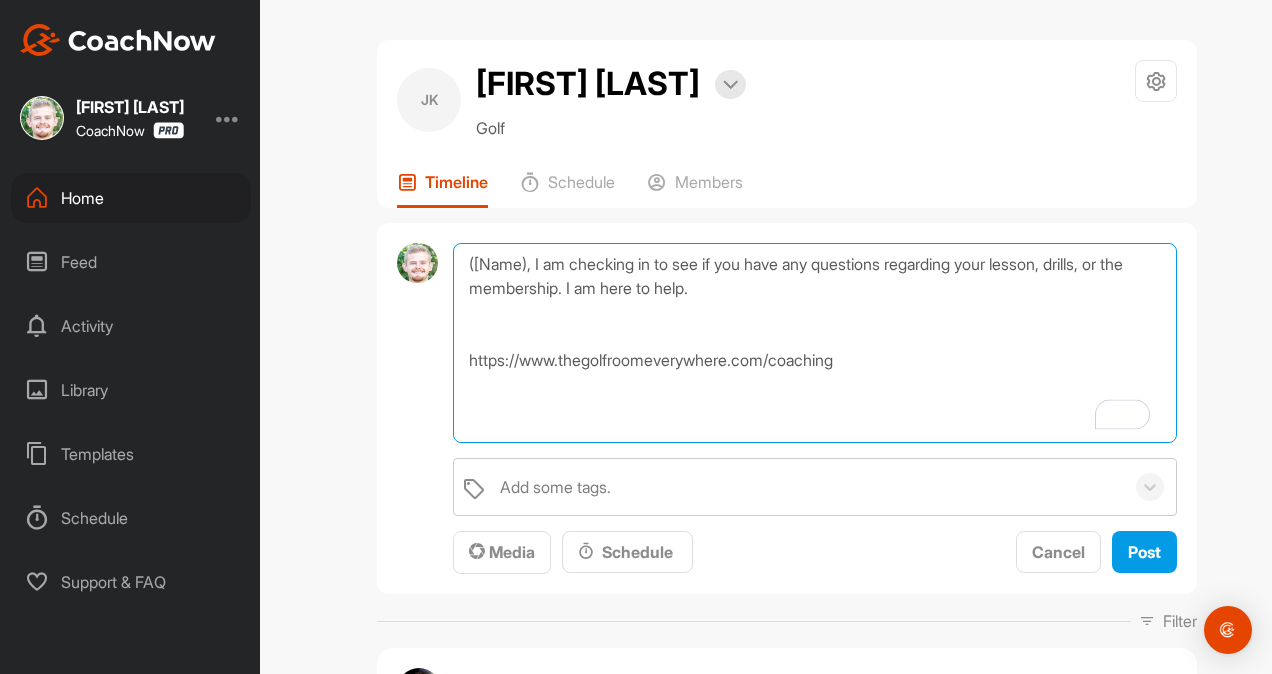 click on "([Name), I am checking in to see if you have any questions regarding your lesson, drills, or the membership. I am here to help.
https://www.thegolfroomeverywhere.com/coaching" at bounding box center [815, 343] 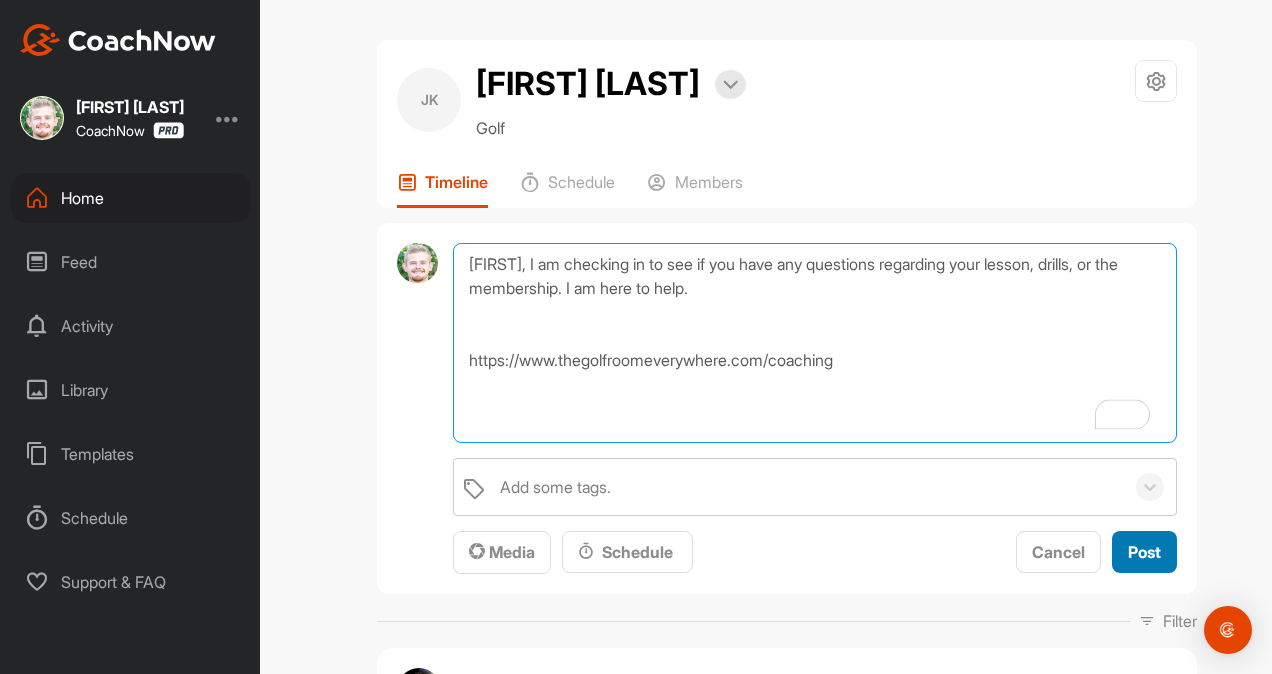 type on "[FIRST], I am checking in to see if you have any questions regarding your lesson, drills, or the membership. I am here to help.
https://www.thegolfroomeverywhere.com/coaching" 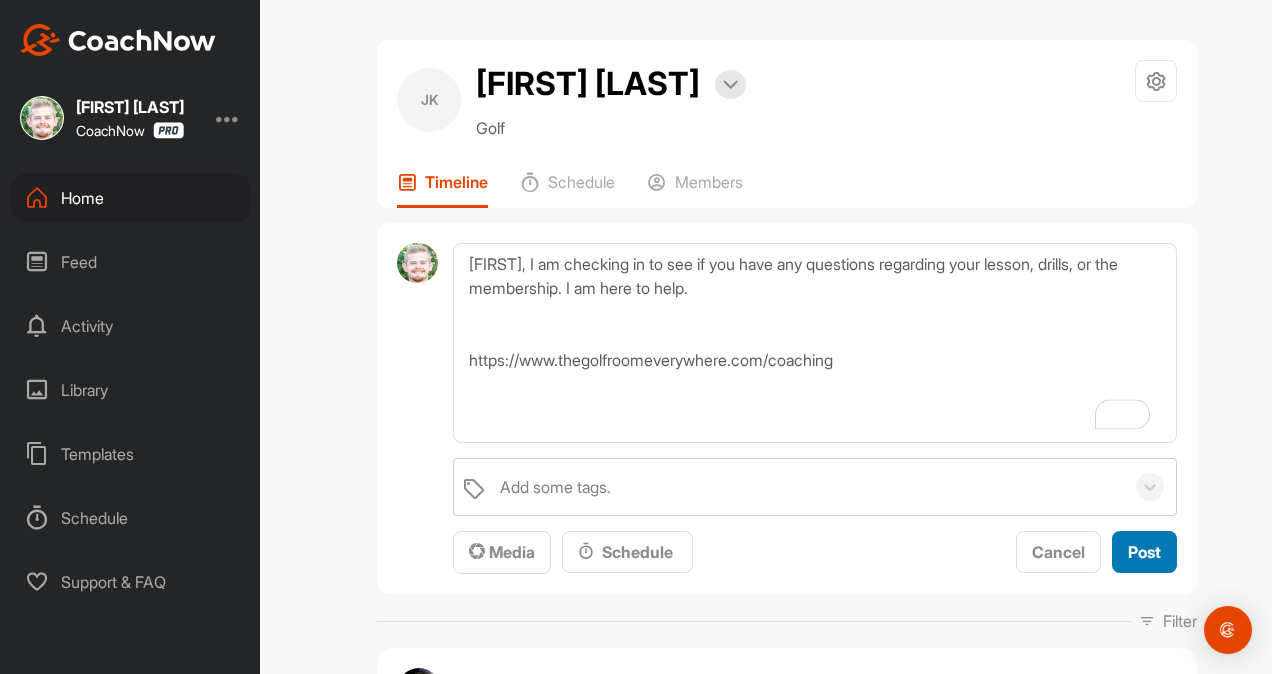 click on "Post" at bounding box center (1144, 552) 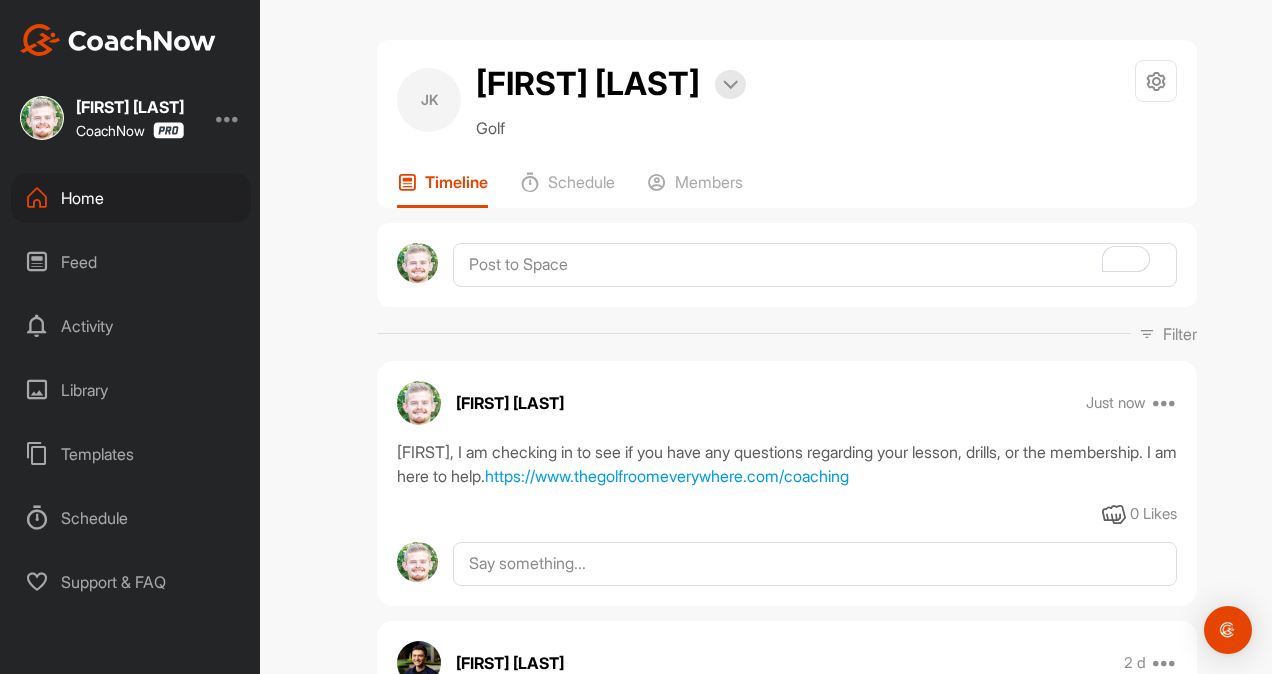 click on "Home" at bounding box center (131, 198) 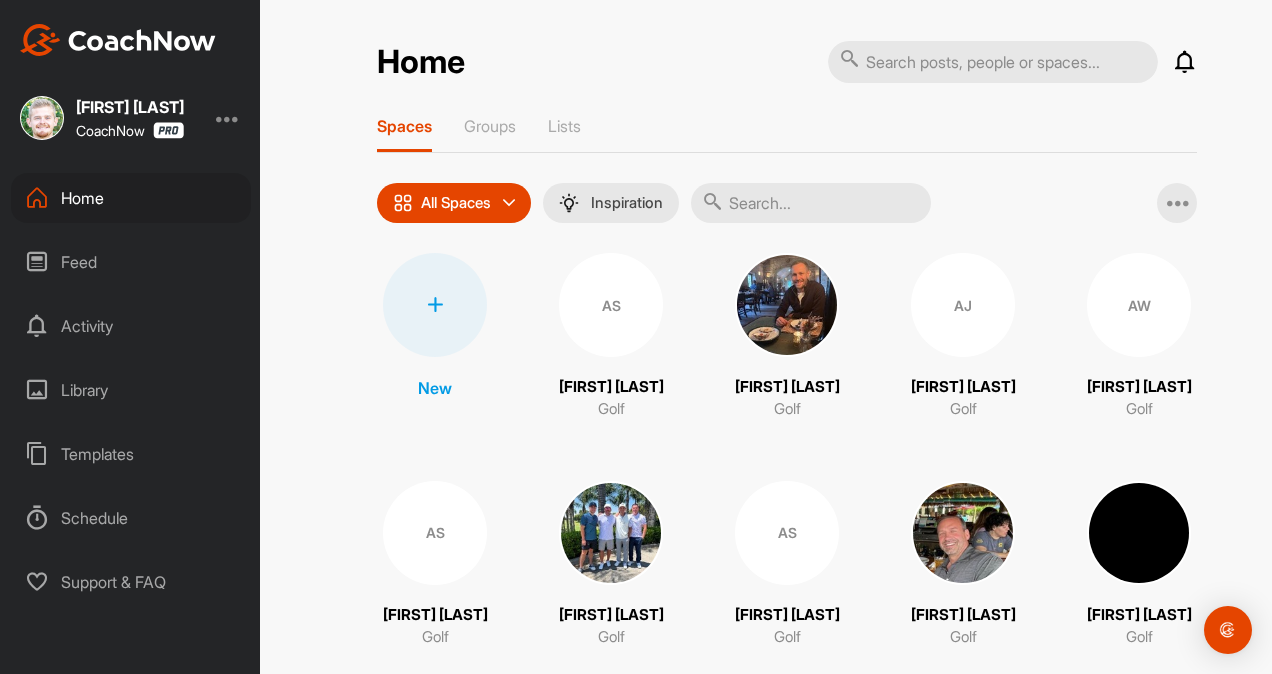 click at bounding box center [811, 203] 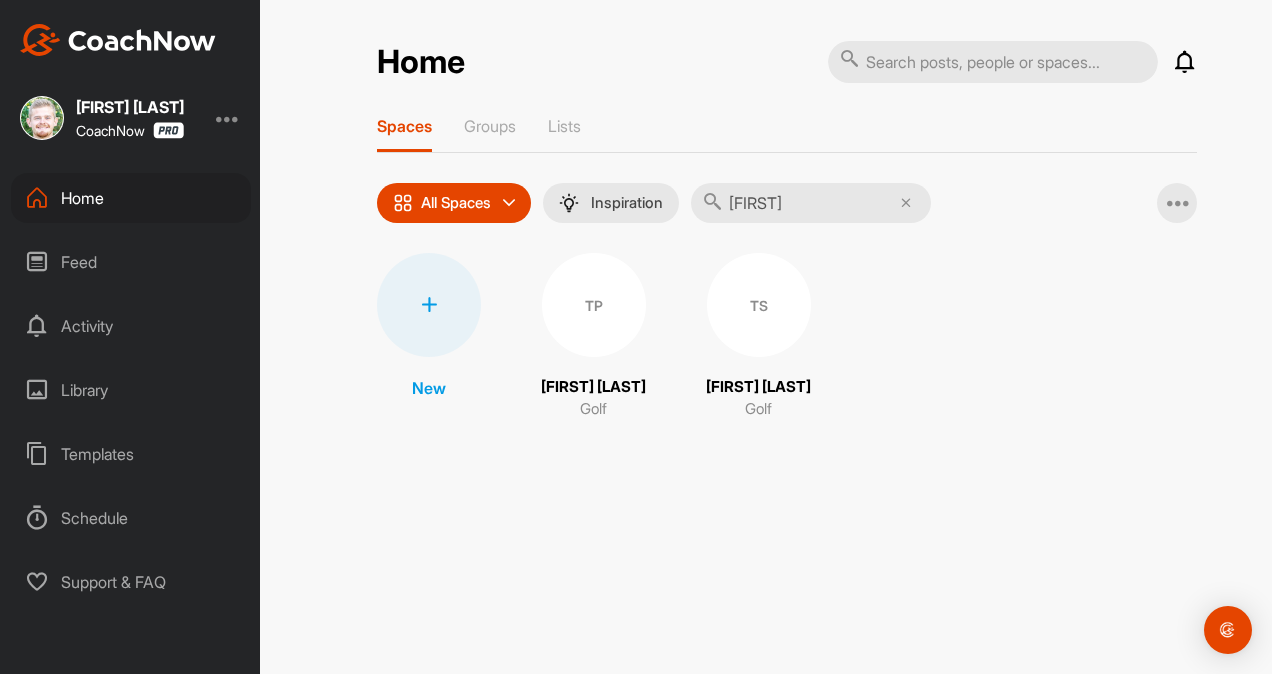 type on "[FIRST]" 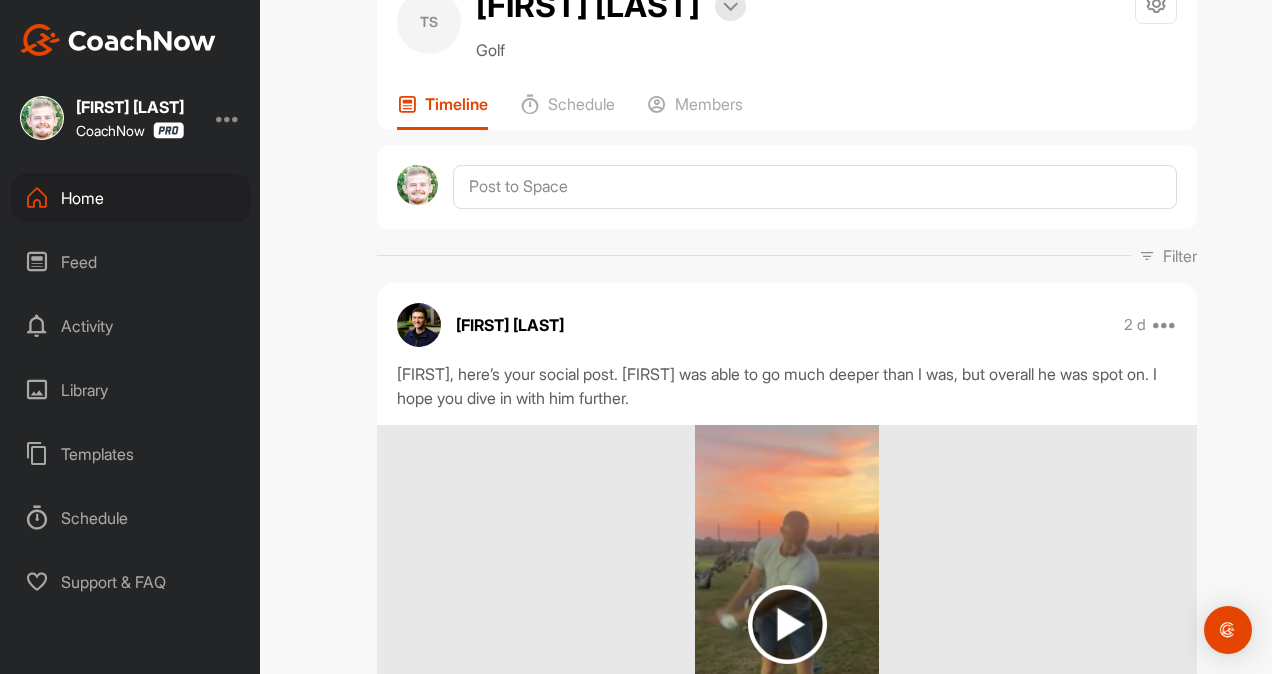 scroll, scrollTop: 0, scrollLeft: 0, axis: both 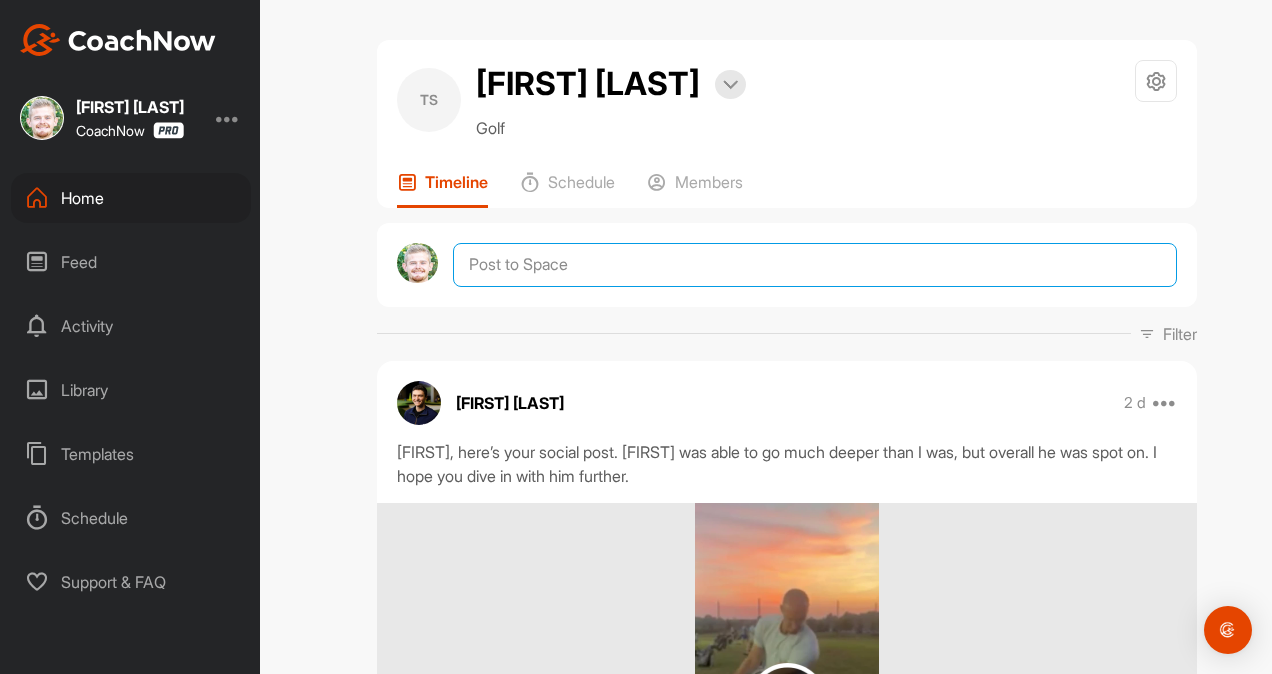 click at bounding box center [815, 265] 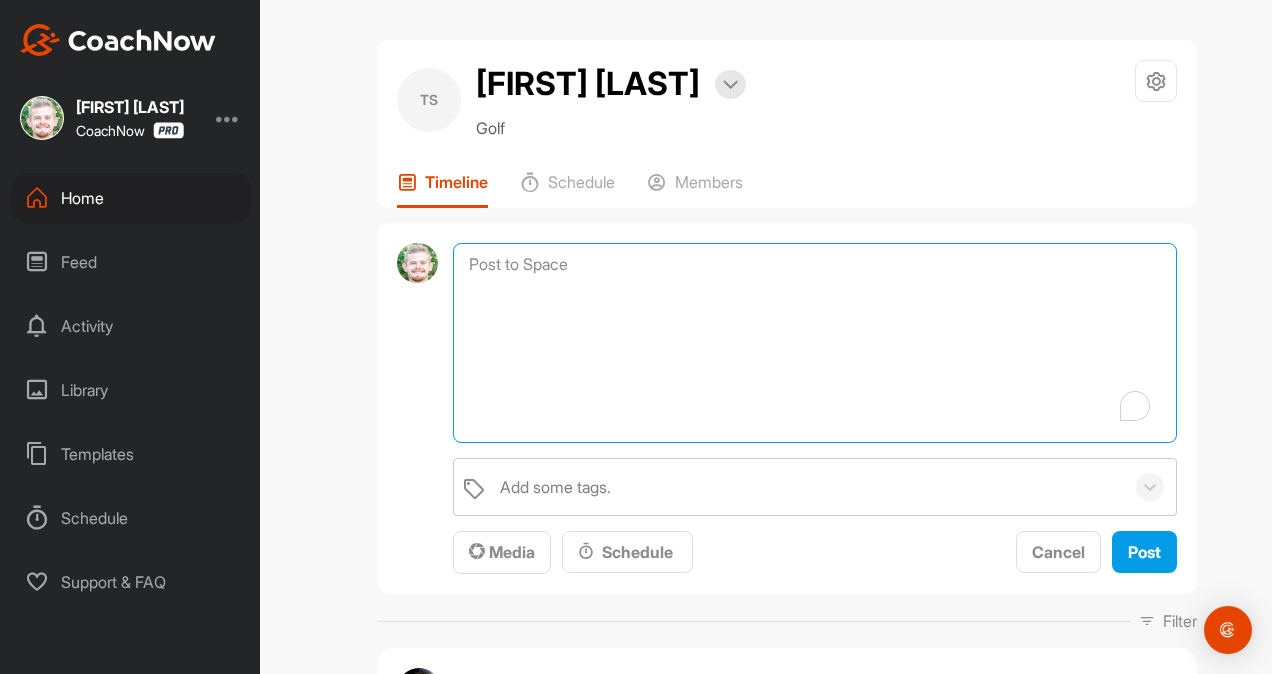 paste on "([Name), I am checking in to see if you have any questions regarding your lesson, drills, or the membership. I am here to help.
https://www.thegolfroomeverywhere.com/coaching" 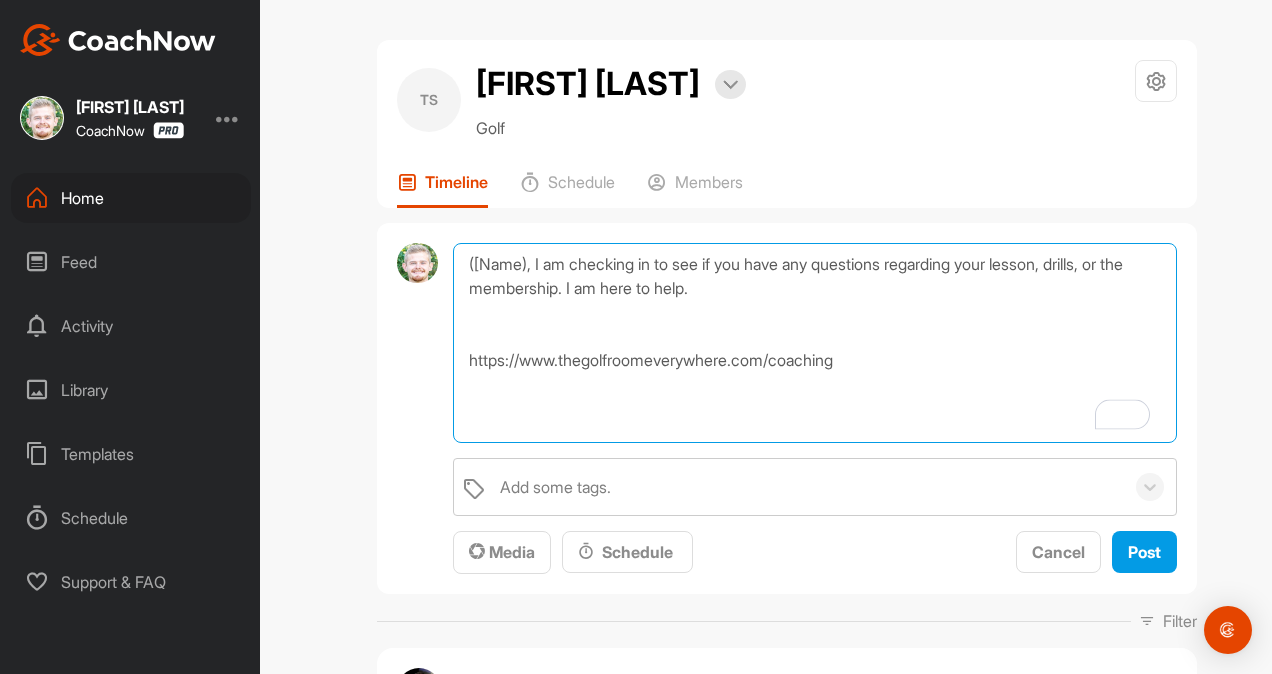 click on "([Name), I am checking in to see if you have any questions regarding your lesson, drills, or the membership. I am here to help.
https://www.thegolfroomeverywhere.com/coaching" at bounding box center [815, 343] 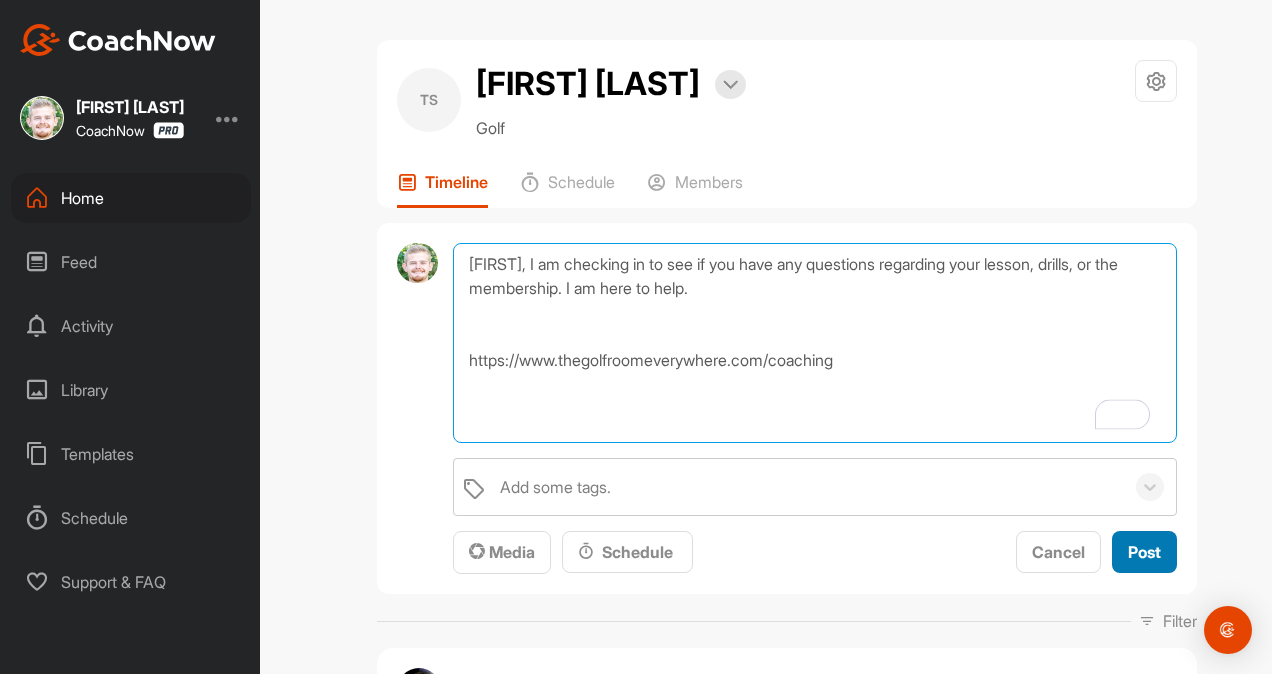 type on "[FIRST], I am checking in to see if you have any questions regarding your lesson, drills, or the membership. I am here to help.
https://www.thegolfroomeverywhere.com/coaching" 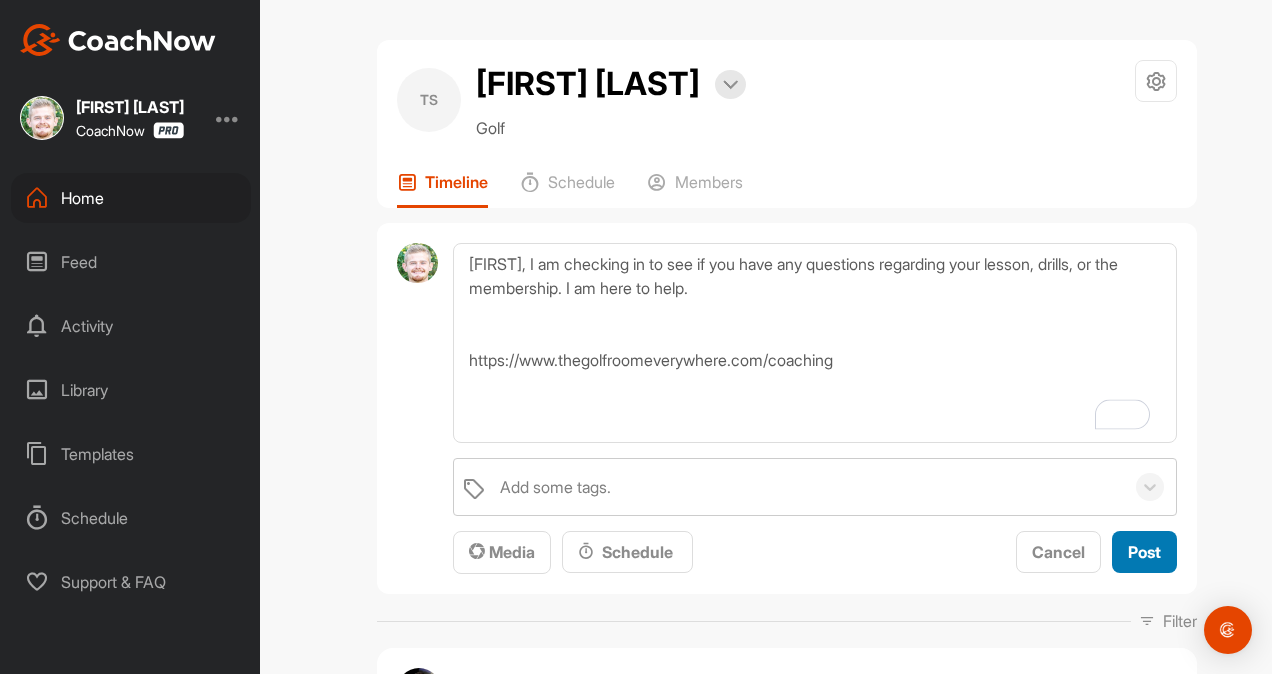 click on "Post" at bounding box center (1144, 552) 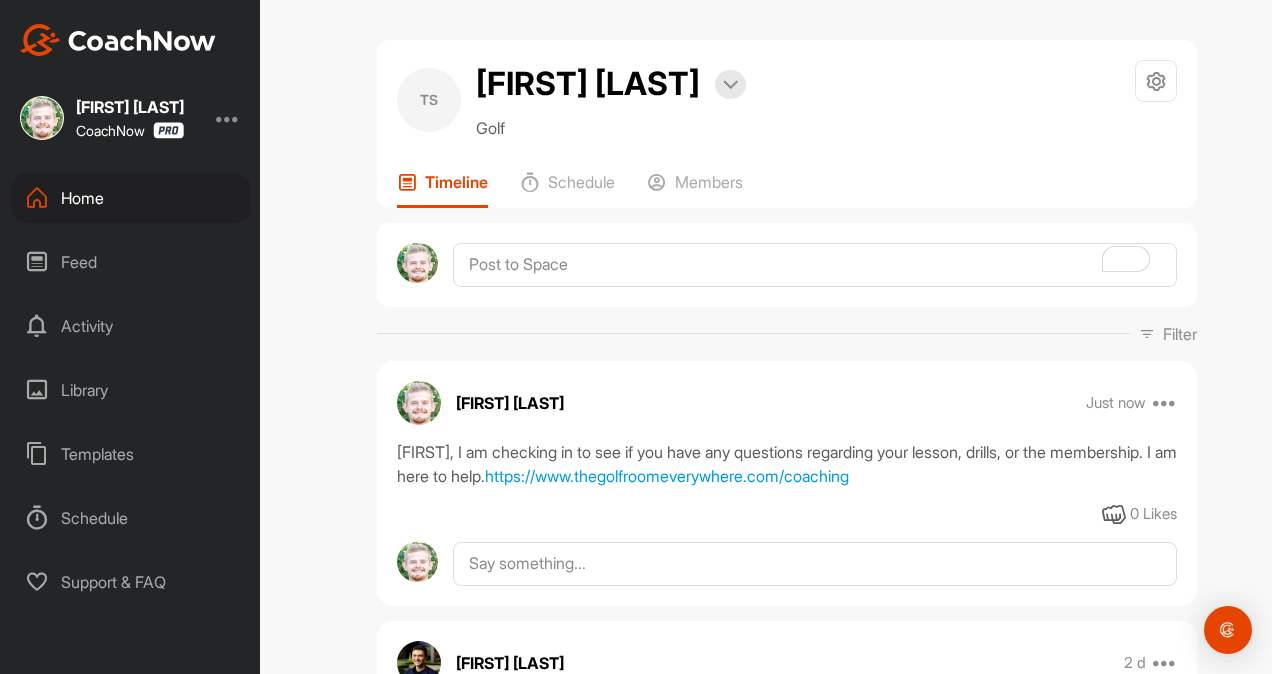 click on "Home" at bounding box center (131, 198) 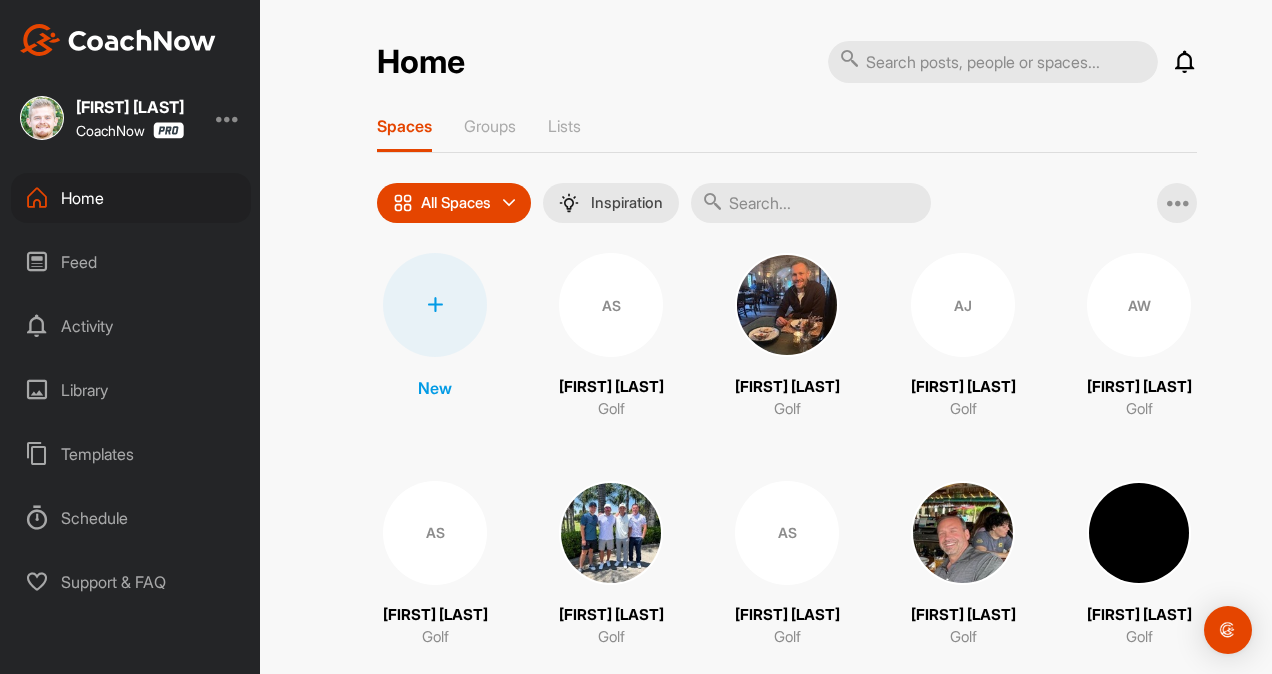 click at bounding box center [811, 203] 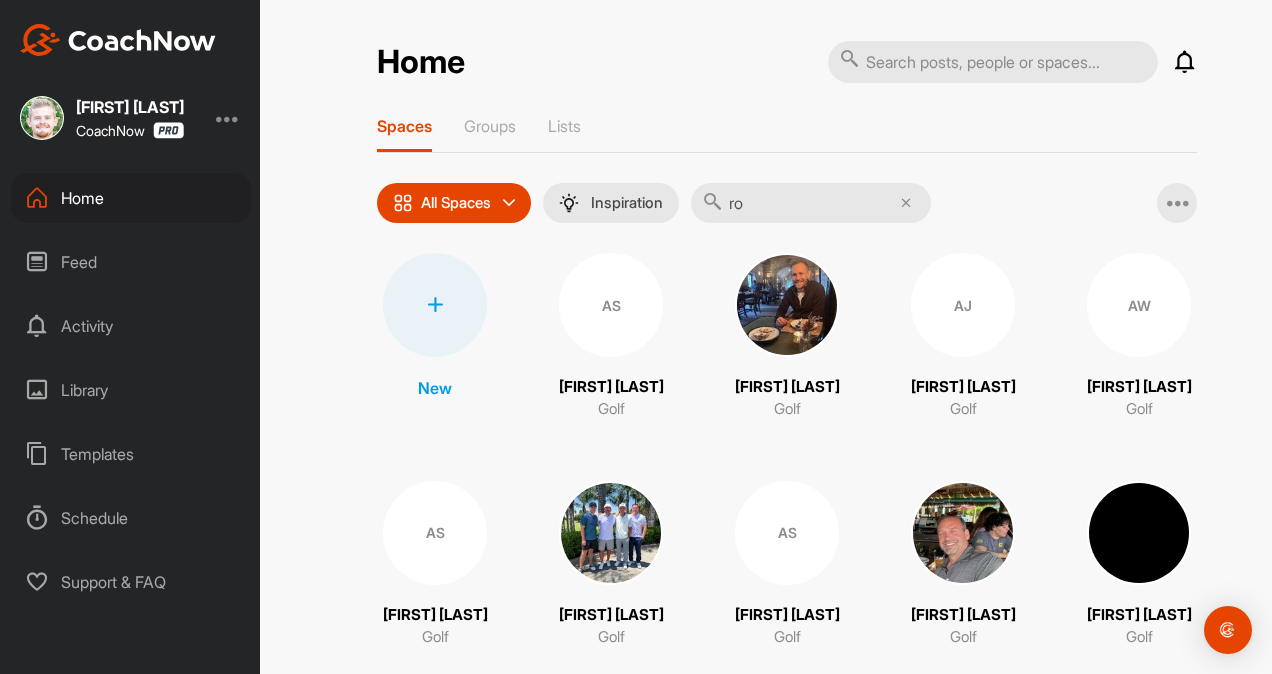 type on "[FIRST]" 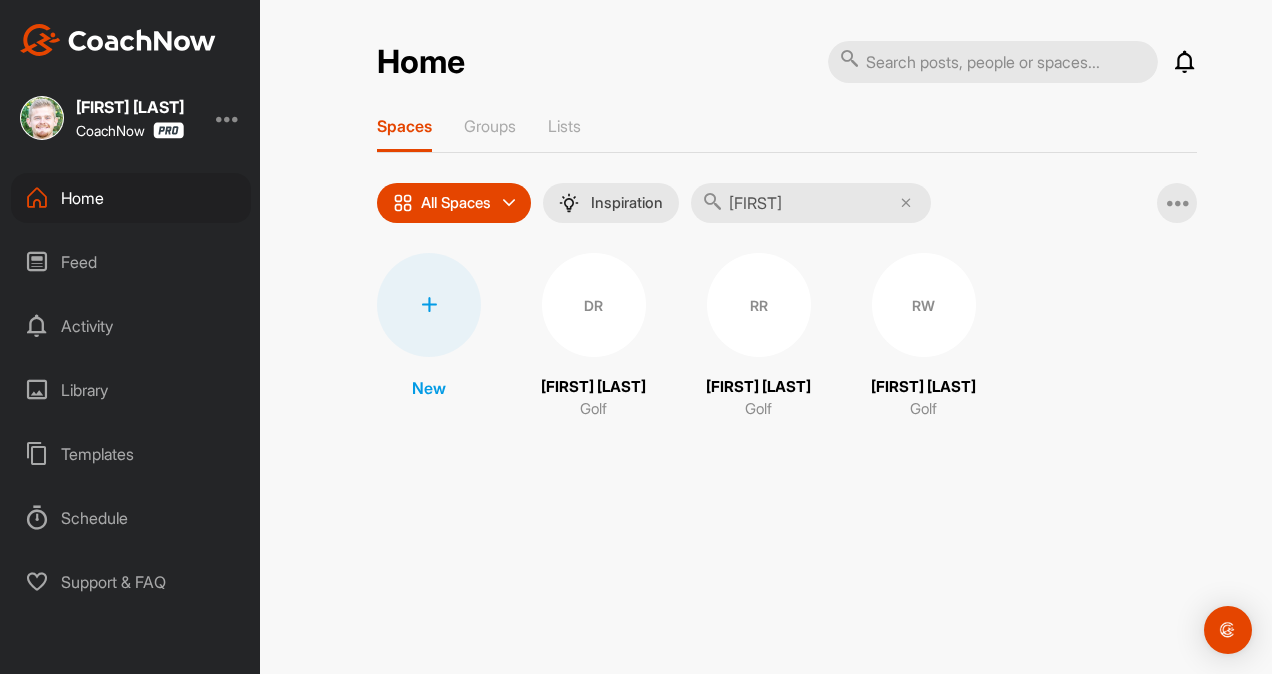 click on "RR" at bounding box center (759, 305) 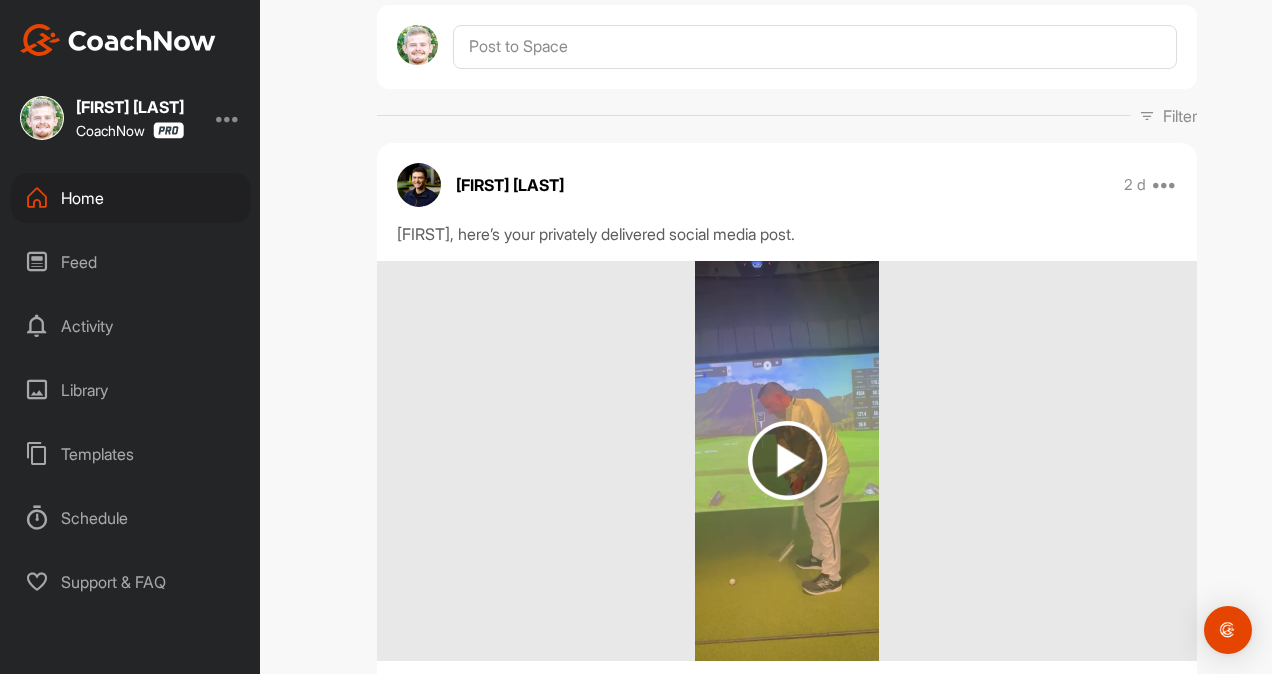 scroll, scrollTop: 0, scrollLeft: 0, axis: both 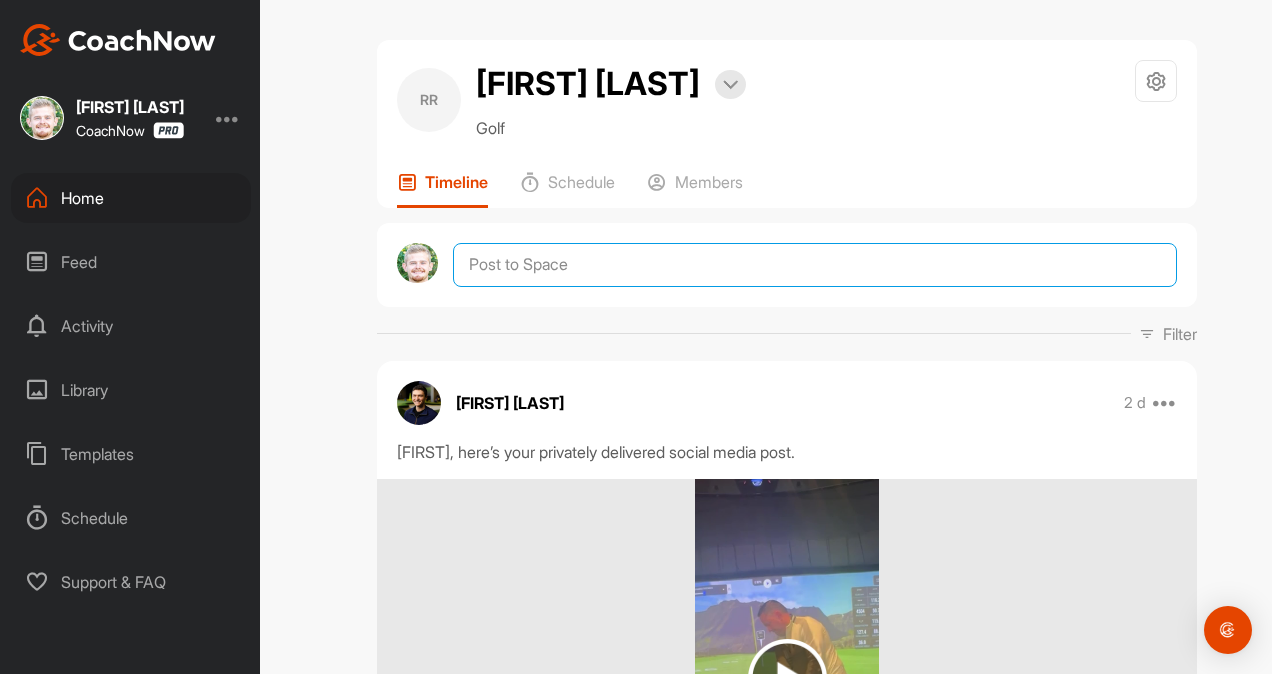click at bounding box center (815, 265) 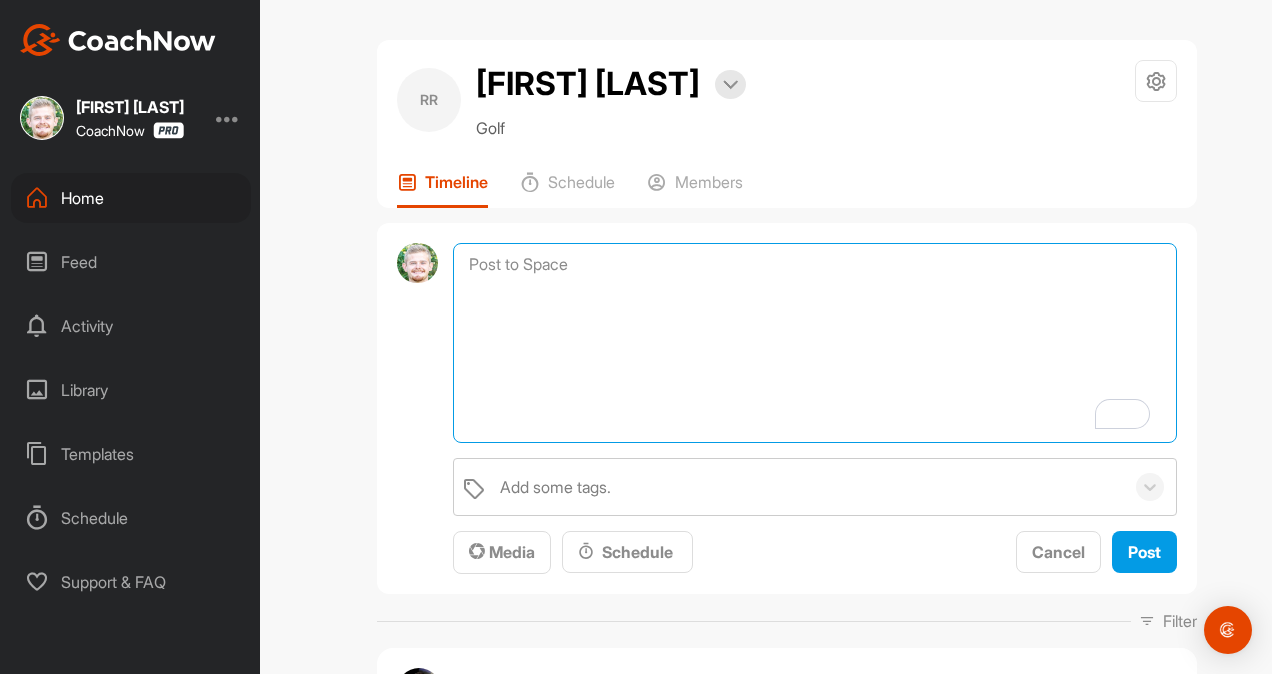 paste on "([Name), I am checking in to see if you have any questions regarding your lesson, drills, or the membership. I am here to help.
https://www.thegolfroomeverywhere.com/coaching" 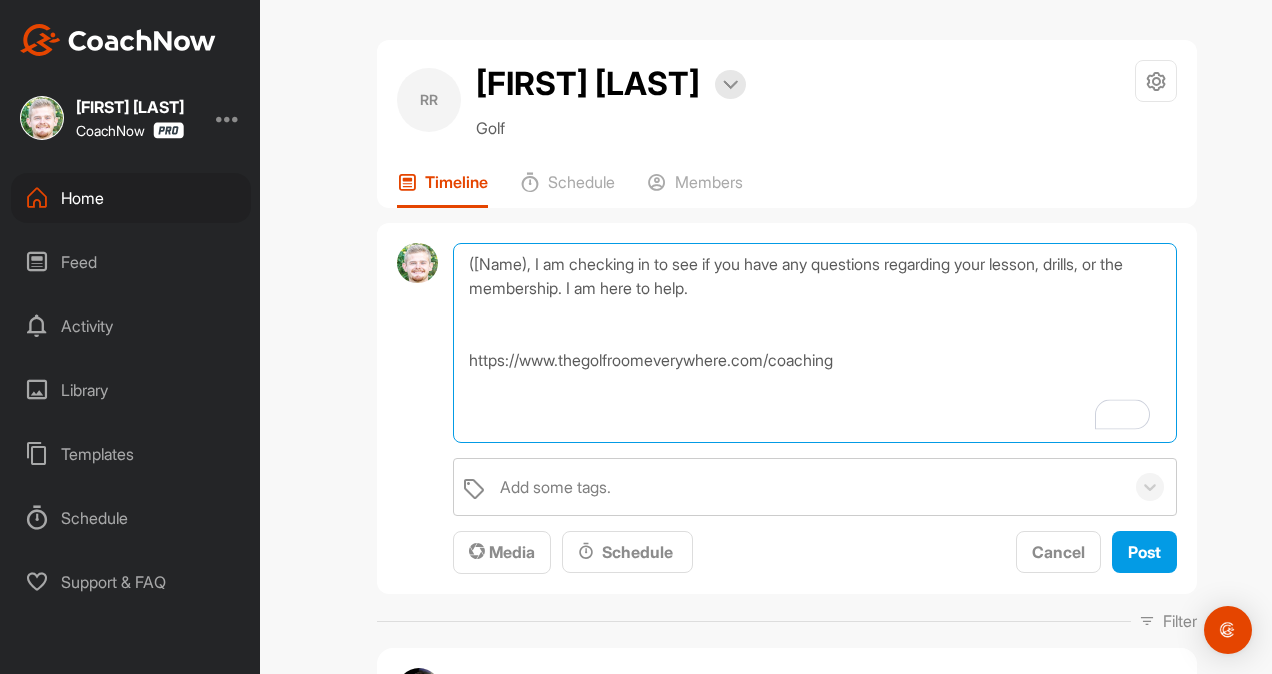 click on "([Name), I am checking in to see if you have any questions regarding your lesson, drills, or the membership. I am here to help.
https://www.thegolfroomeverywhere.com/coaching" at bounding box center [815, 343] 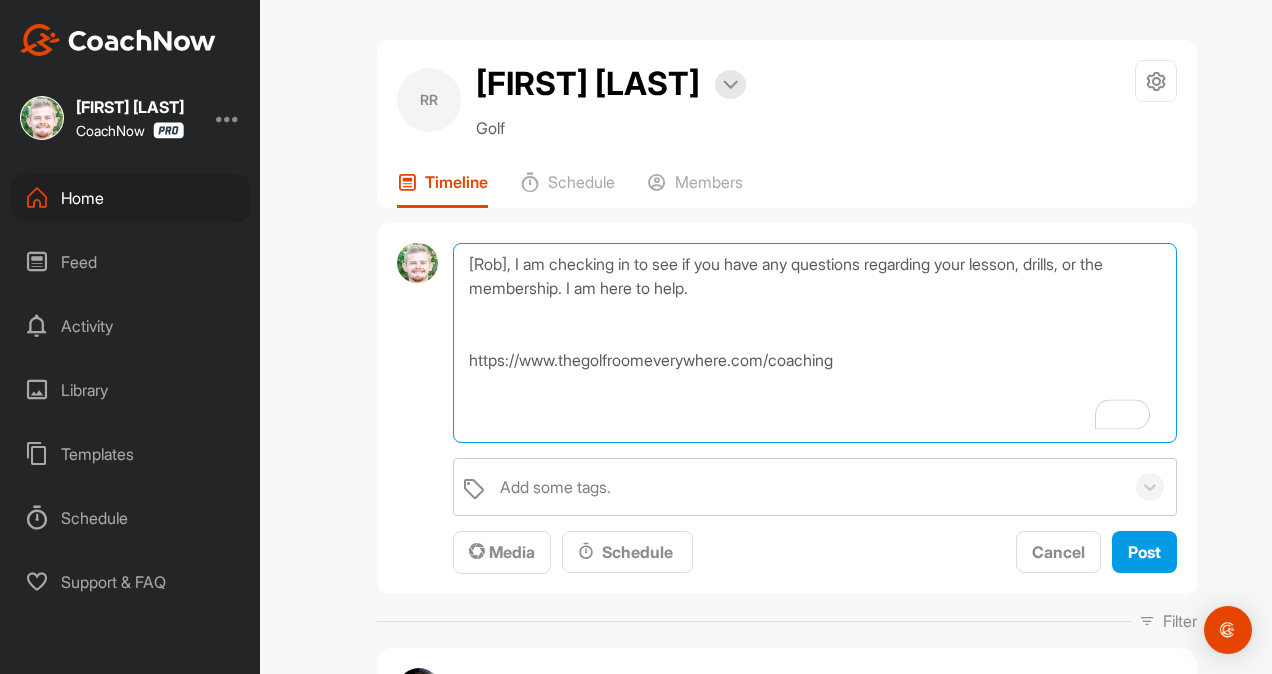 type on "[Rob], I am checking in to see if you have any questions regarding your lesson, drills, or the membership. I am here to help.
https://www.thegolfroomeverywhere.com/coaching" 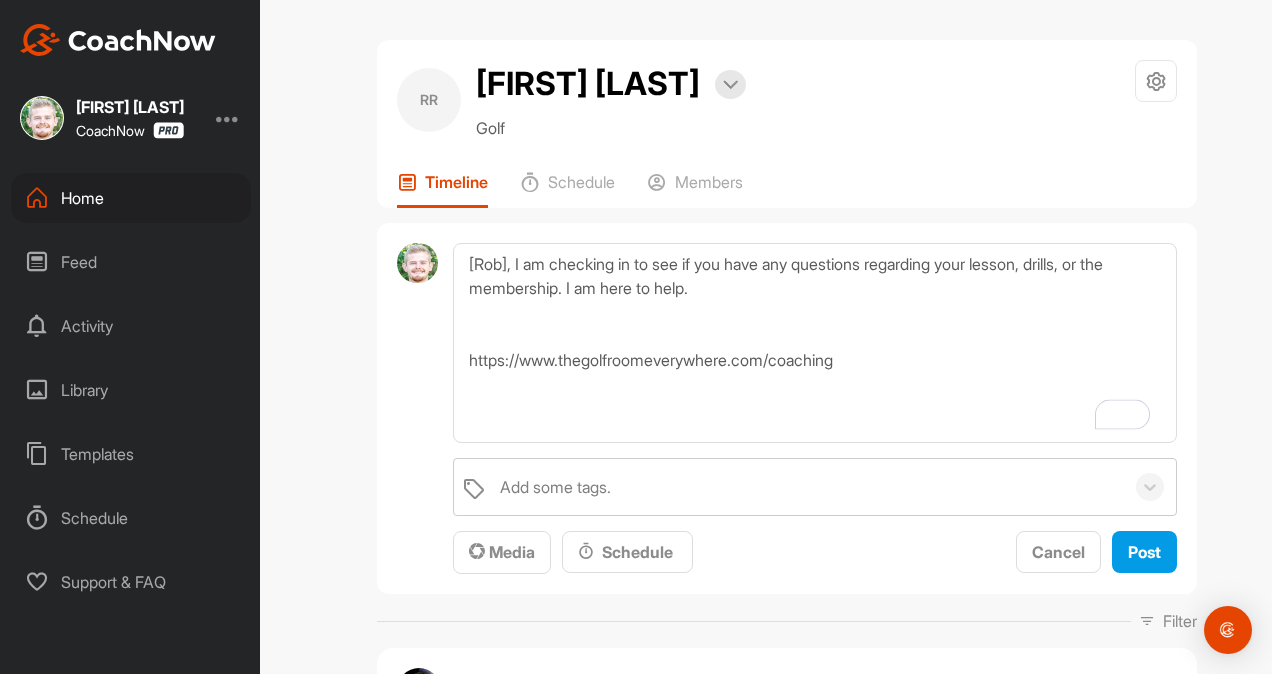 click on "Cancel   Post" at bounding box center [1096, 553] 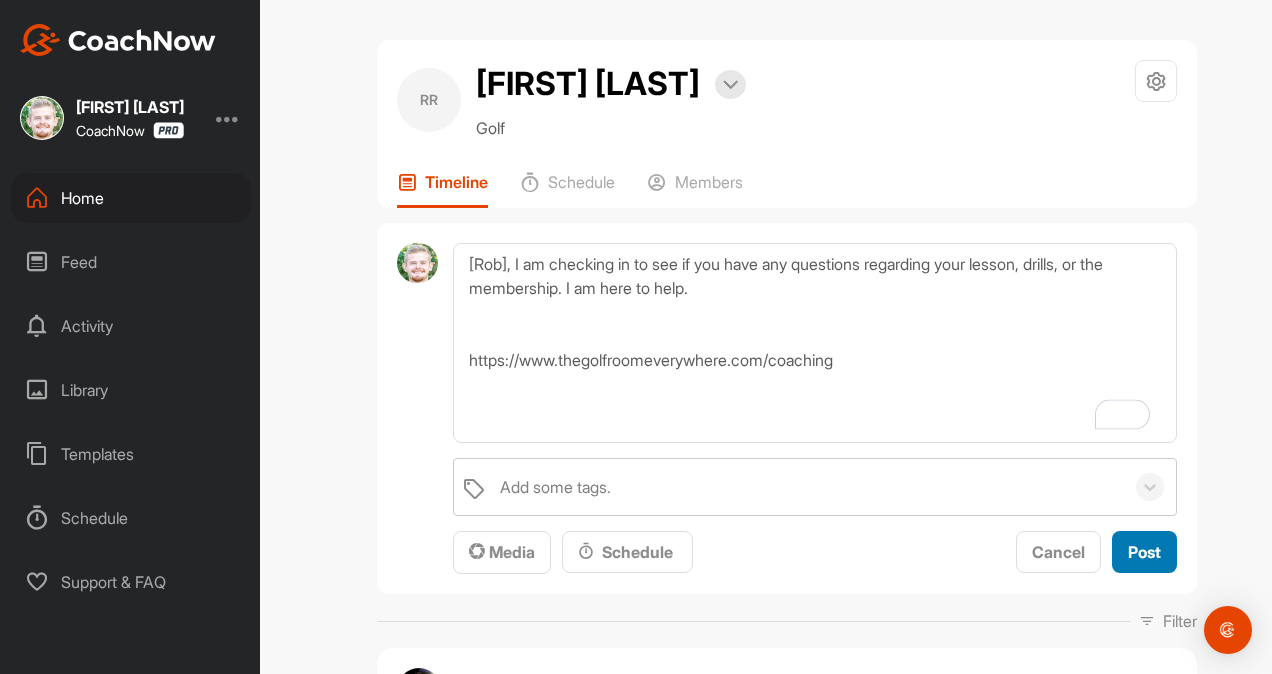 click on "Post" at bounding box center (1144, 552) 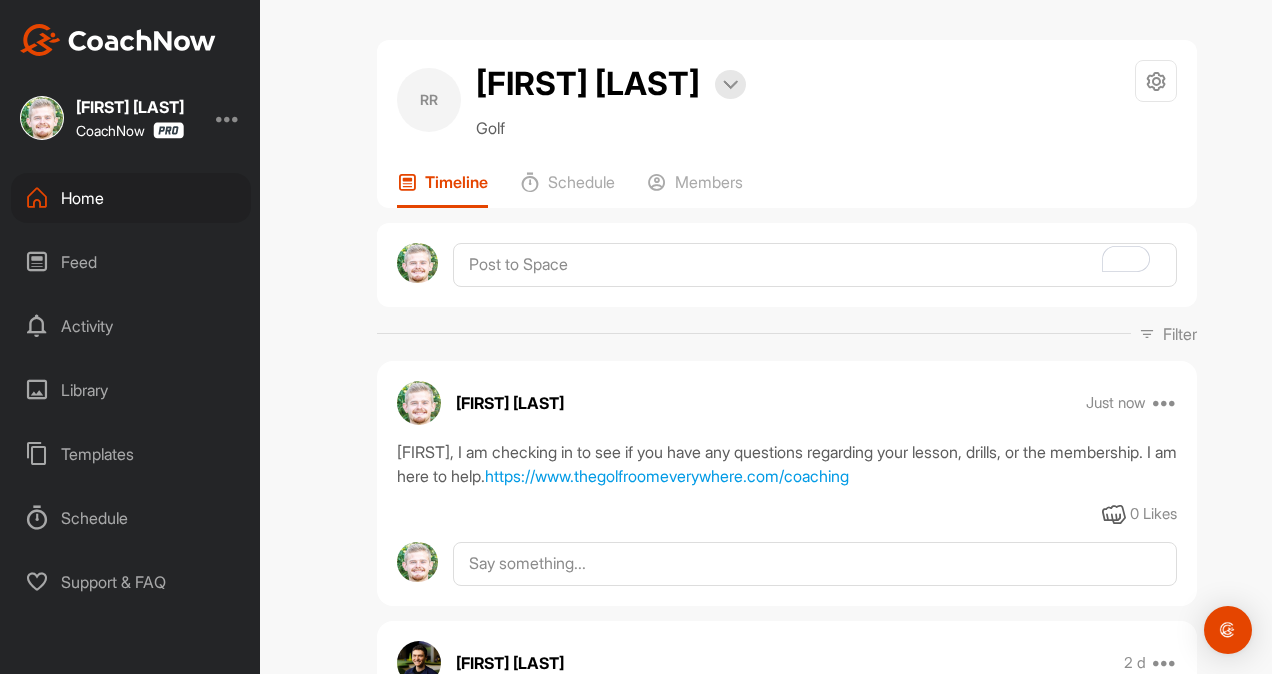 click on "Home" at bounding box center [131, 198] 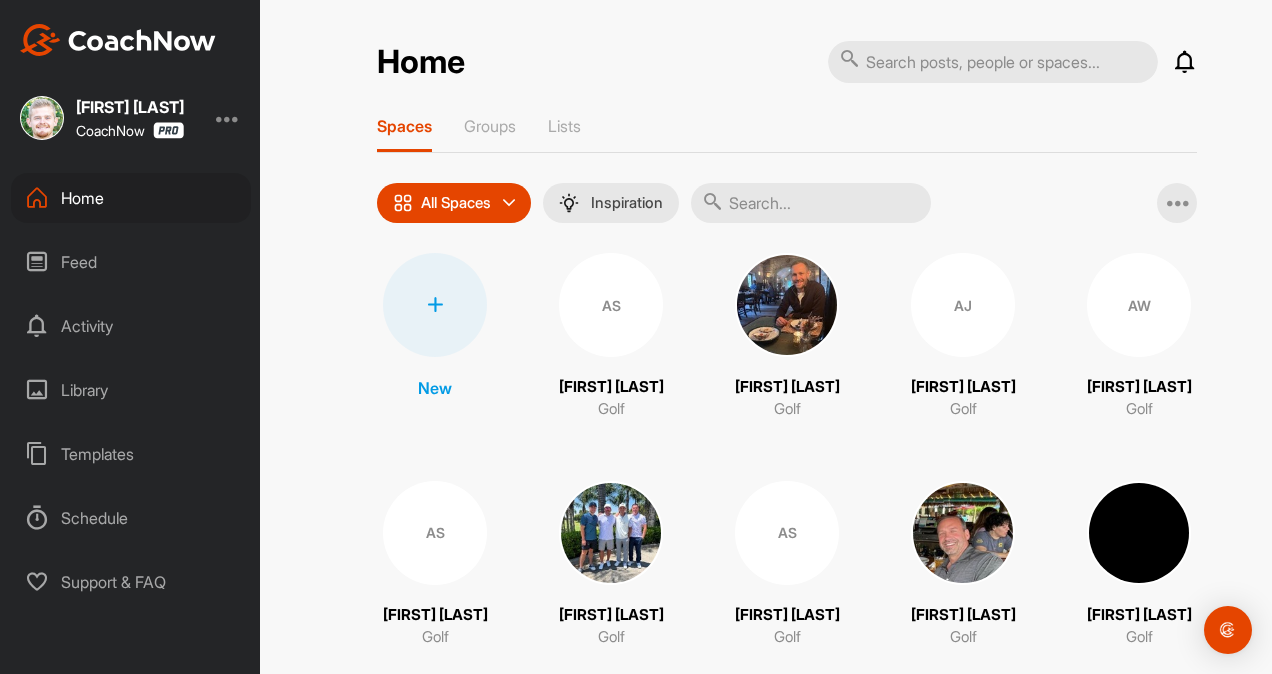 click at bounding box center (811, 203) 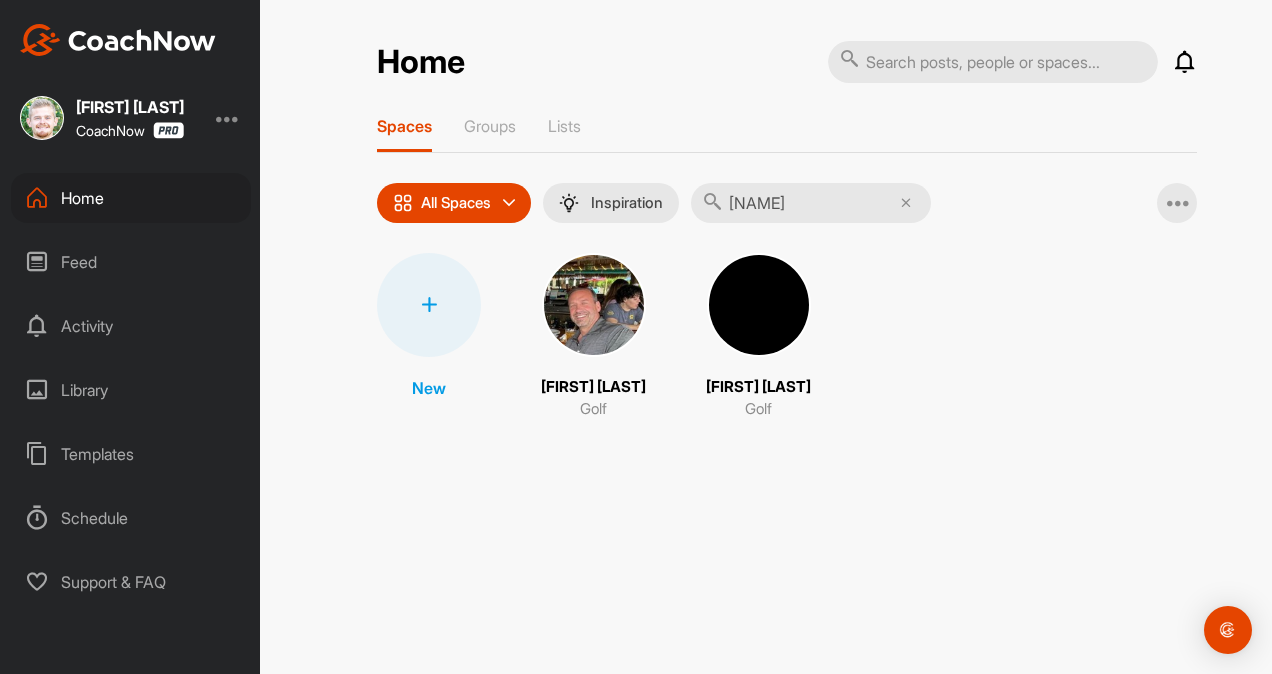 type on "[NAME]" 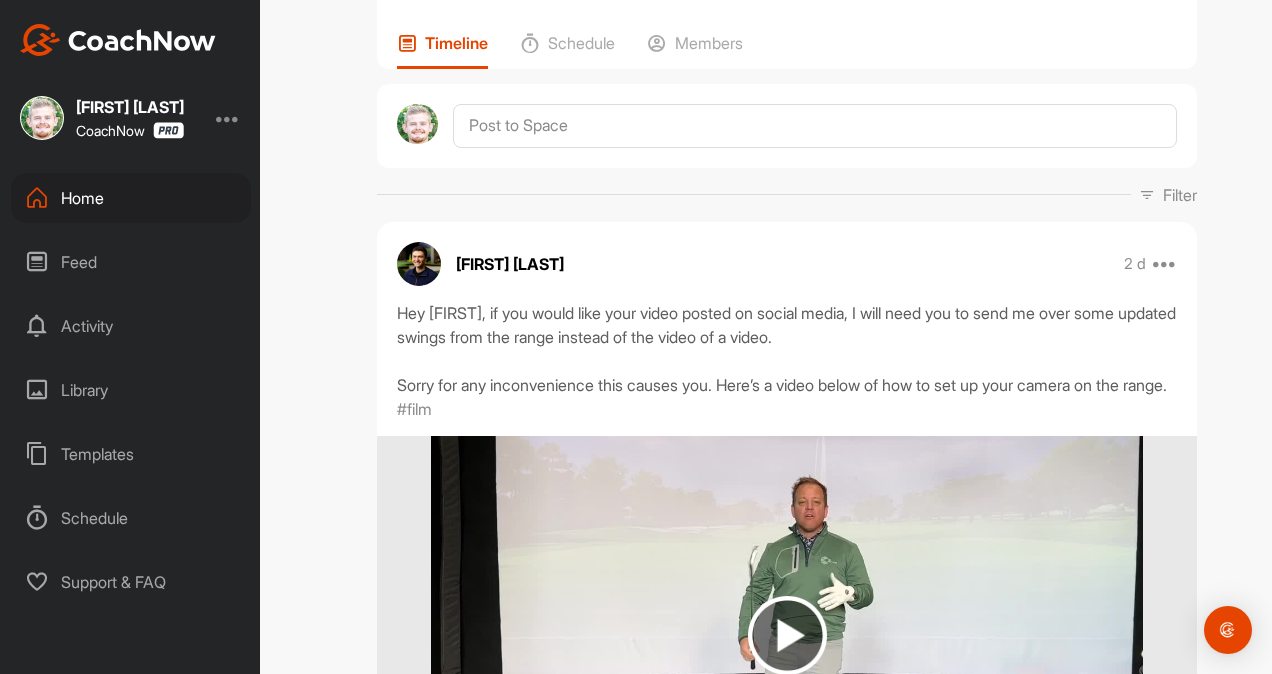 scroll, scrollTop: 0, scrollLeft: 0, axis: both 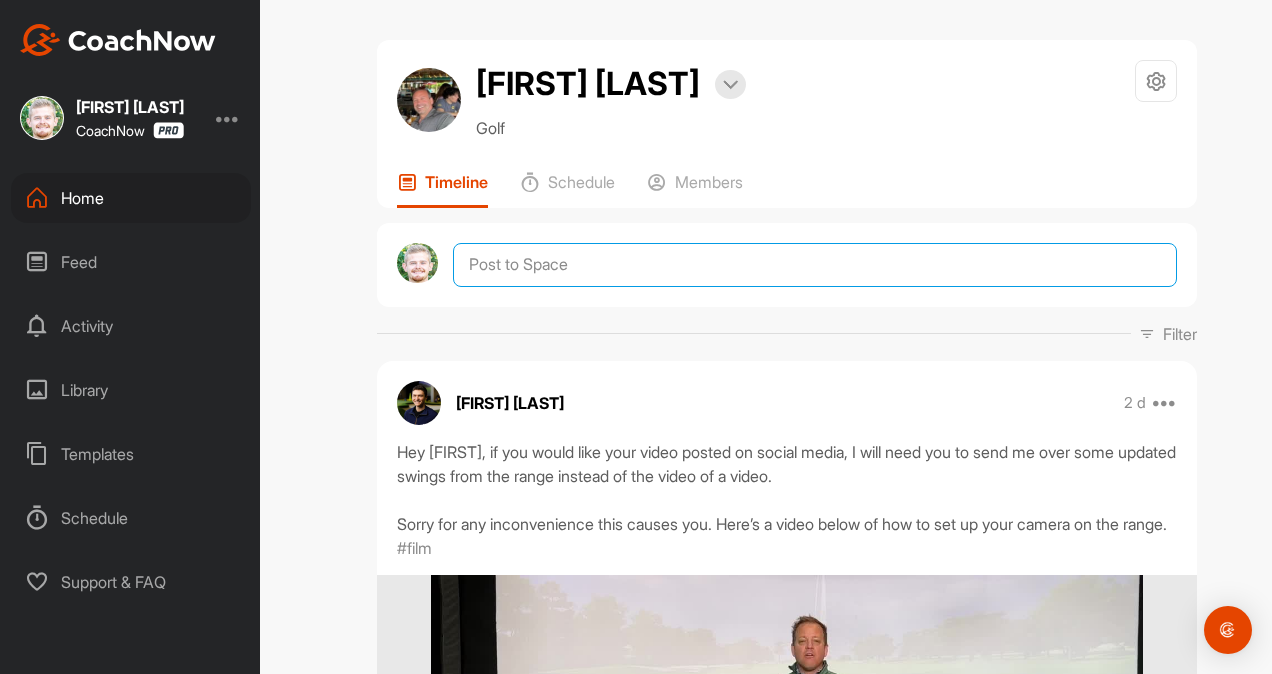 click at bounding box center [815, 265] 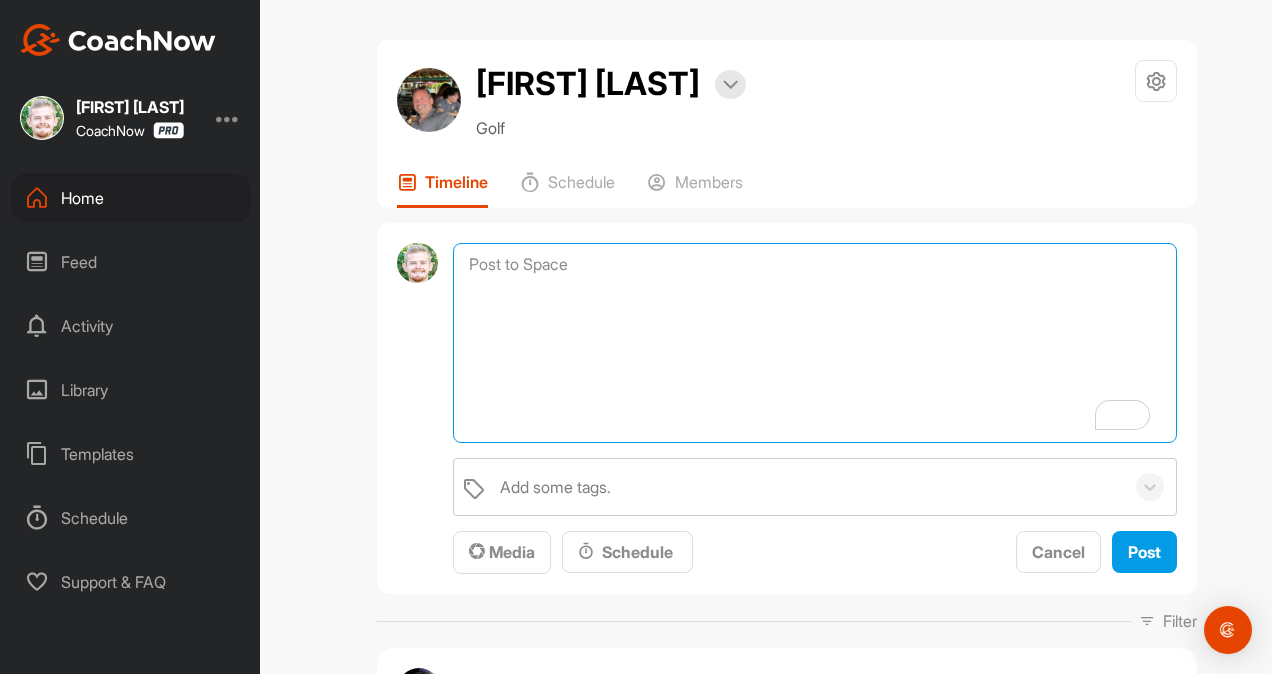 paste on "([Name), I am checking in to see if you have any questions regarding your lesson, drills, or the membership. I am here to help.
https://www.thegolfroomeverywhere.com/coaching" 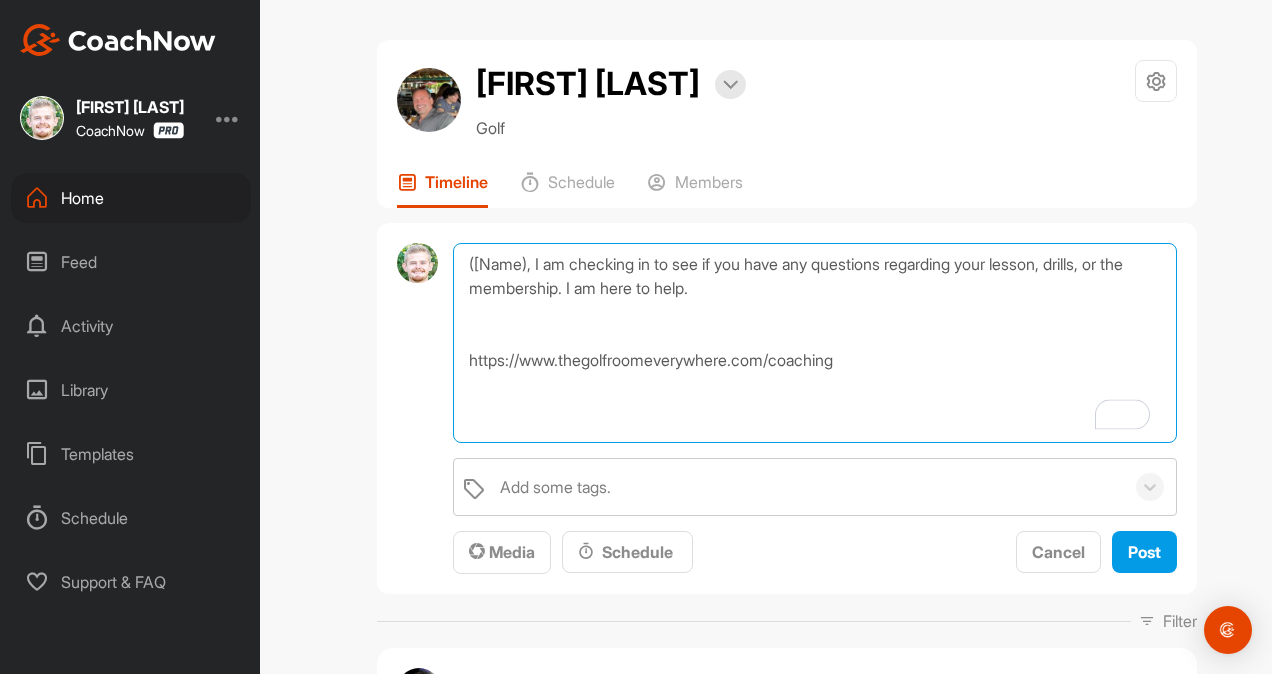 click on "([Name), I am checking in to see if you have any questions regarding your lesson, drills, or the membership. I am here to help.
https://www.thegolfroomeverywhere.com/coaching" at bounding box center [815, 343] 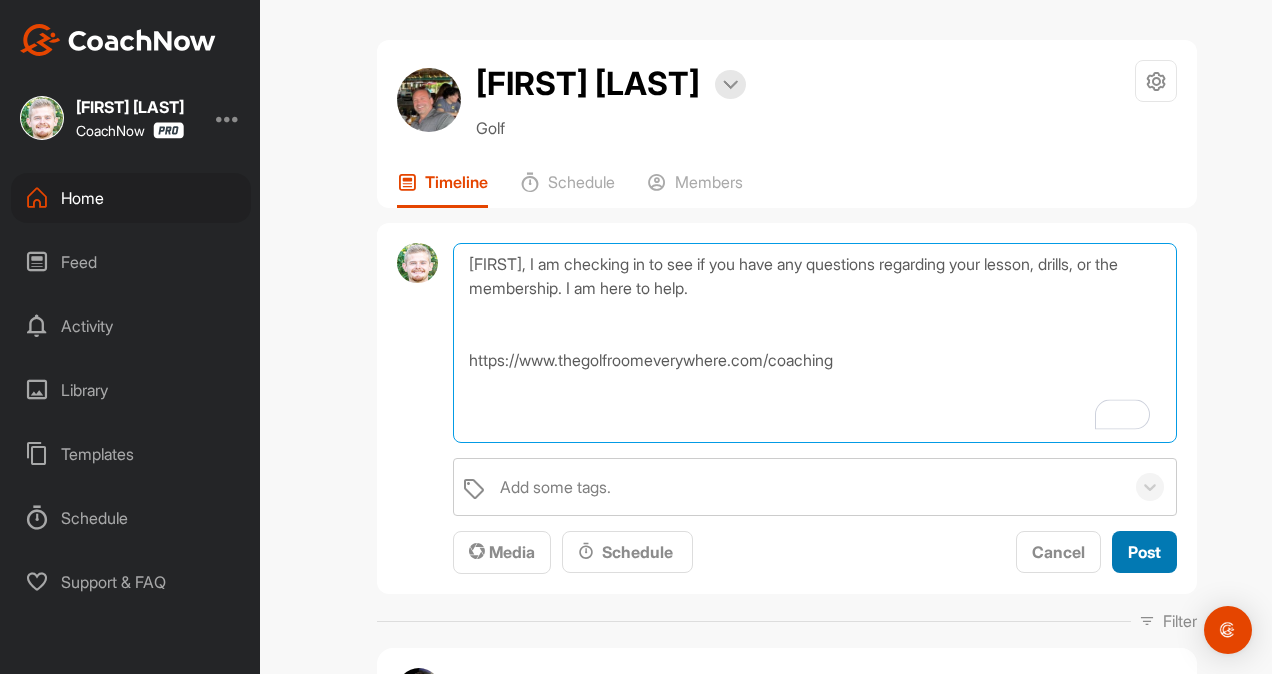 type on "[FIRST], I am checking in to see if you have any questions regarding your lesson, drills, or the membership. I am here to help.
https://www.thegolfroomeverywhere.com/coaching" 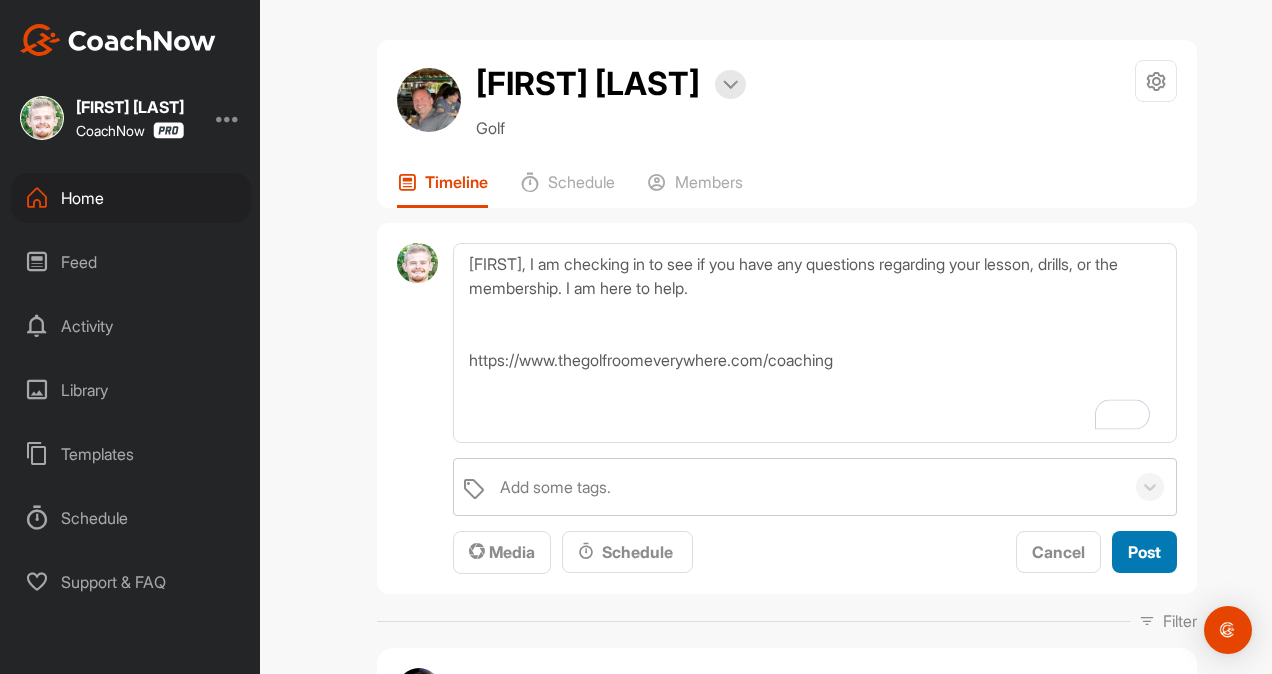 click on "Post" at bounding box center [1144, 552] 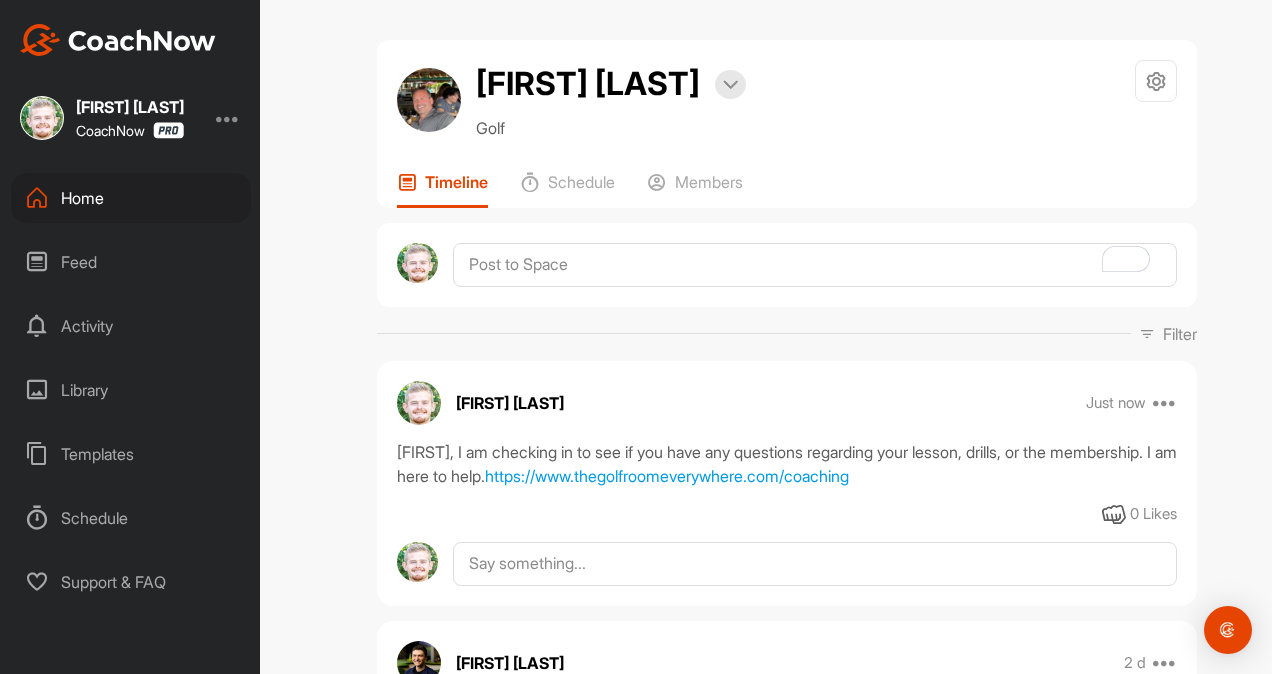click on "Home" at bounding box center [131, 198] 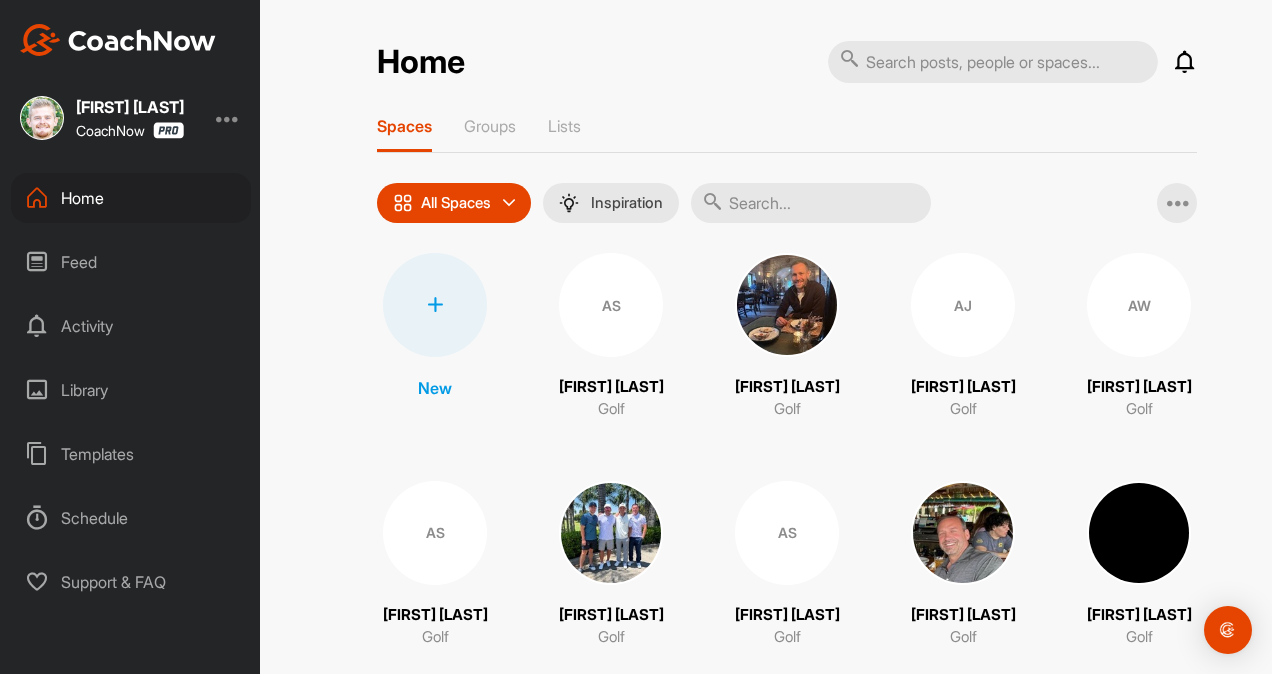 click at bounding box center (811, 203) 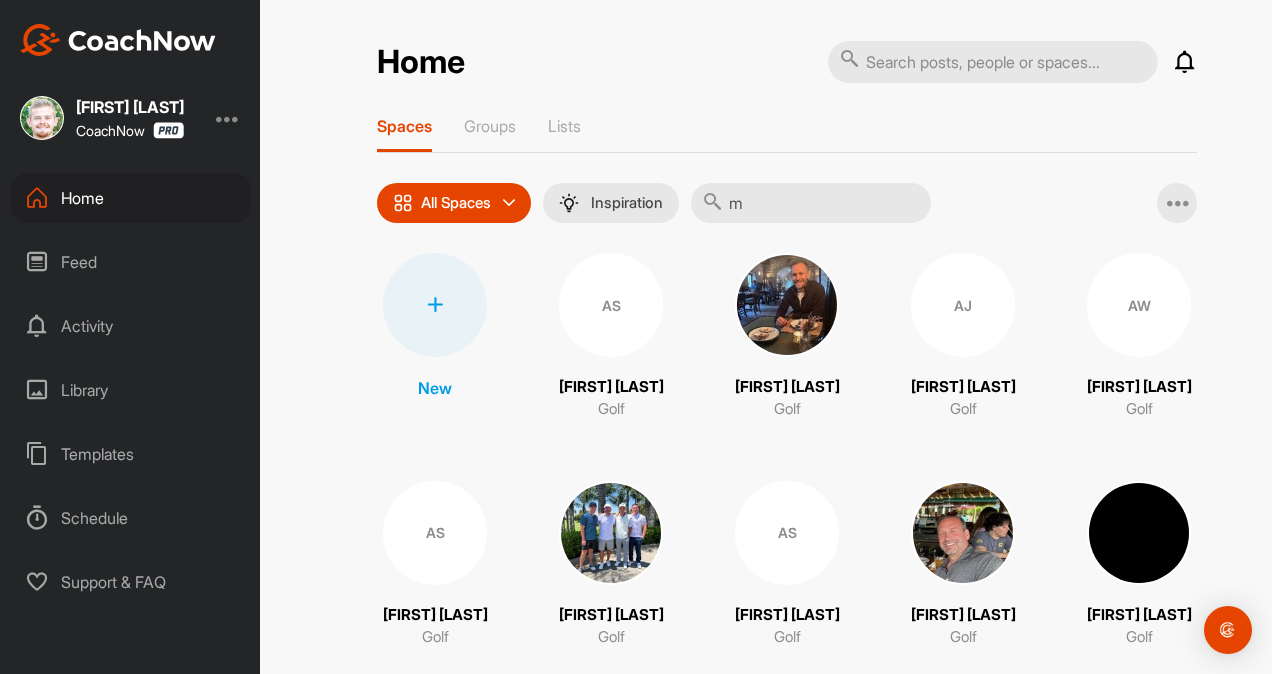 click on "m" at bounding box center [811, 203] 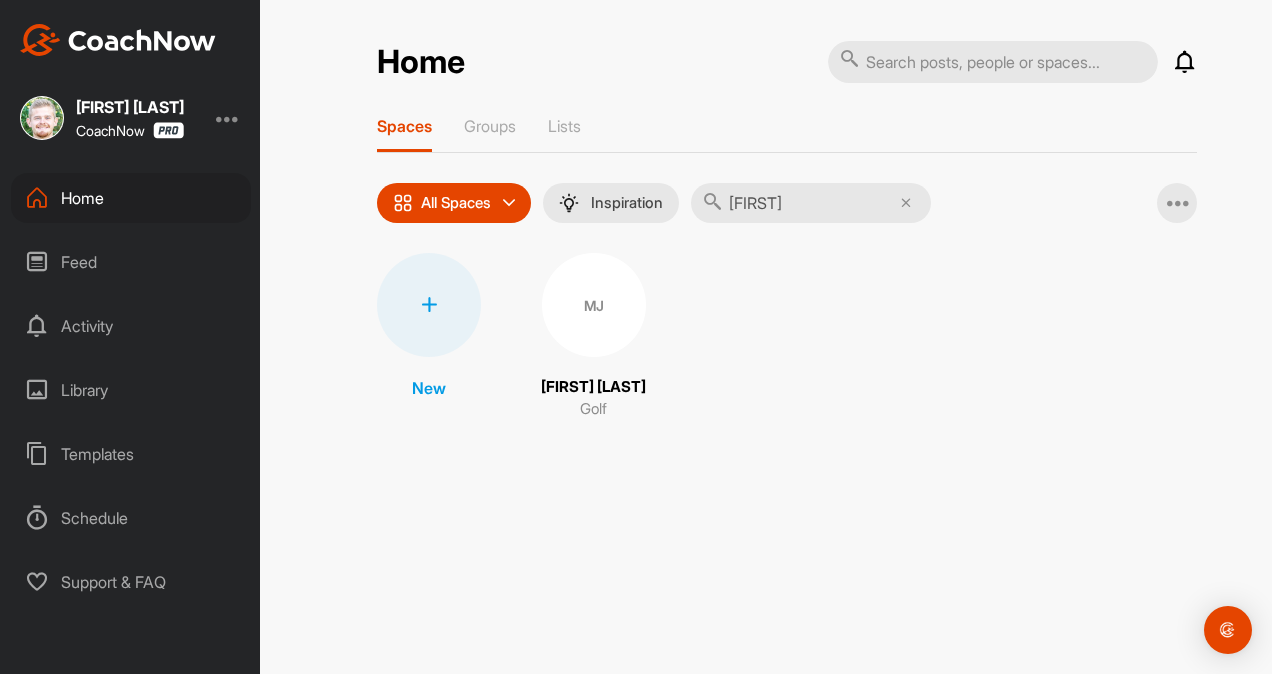 type on "[FIRST]" 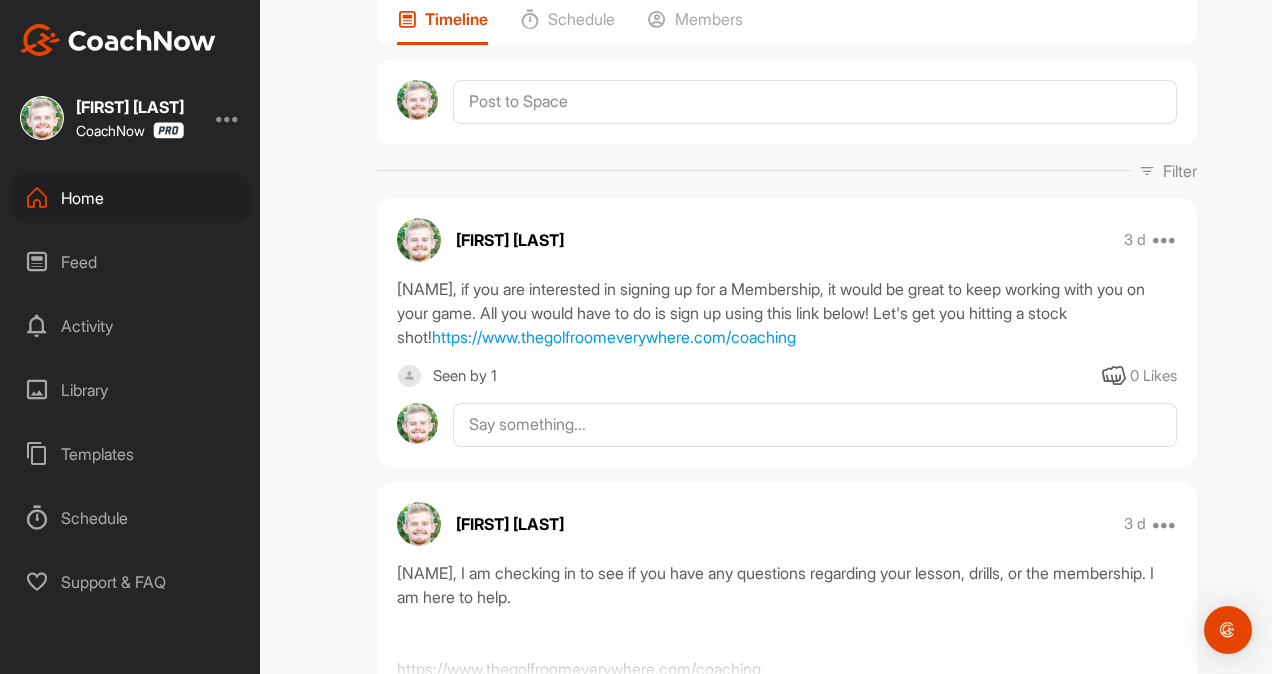 scroll, scrollTop: 0, scrollLeft: 0, axis: both 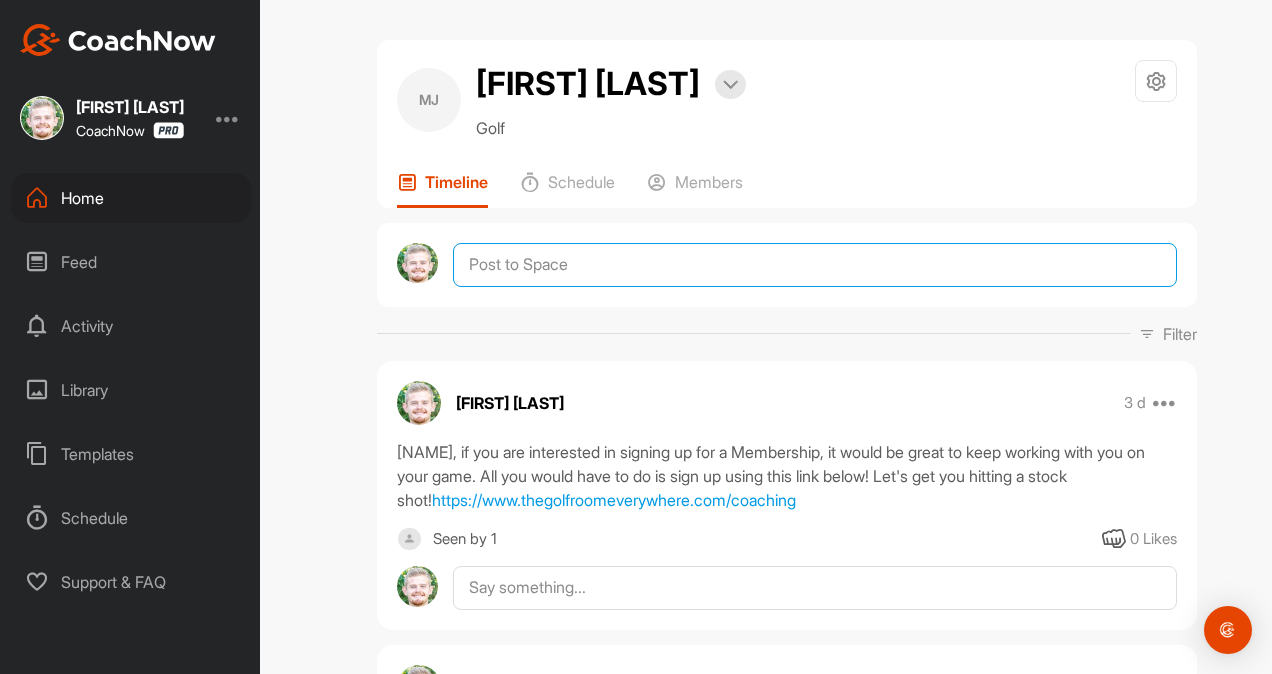 click at bounding box center [815, 265] 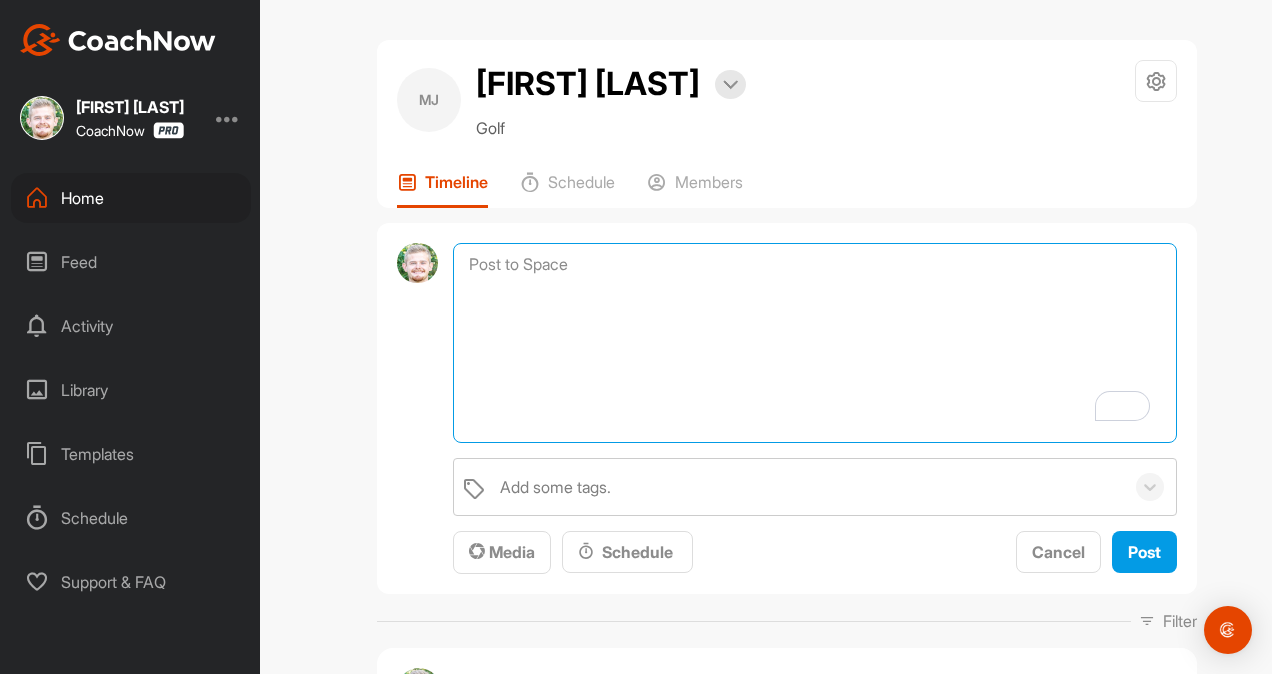 paste on "([Name), I am checking in to see if you have any questions regarding your lesson, drills, or the membership. I am here to help.
https://www.thegolfroomeverywhere.com/coaching" 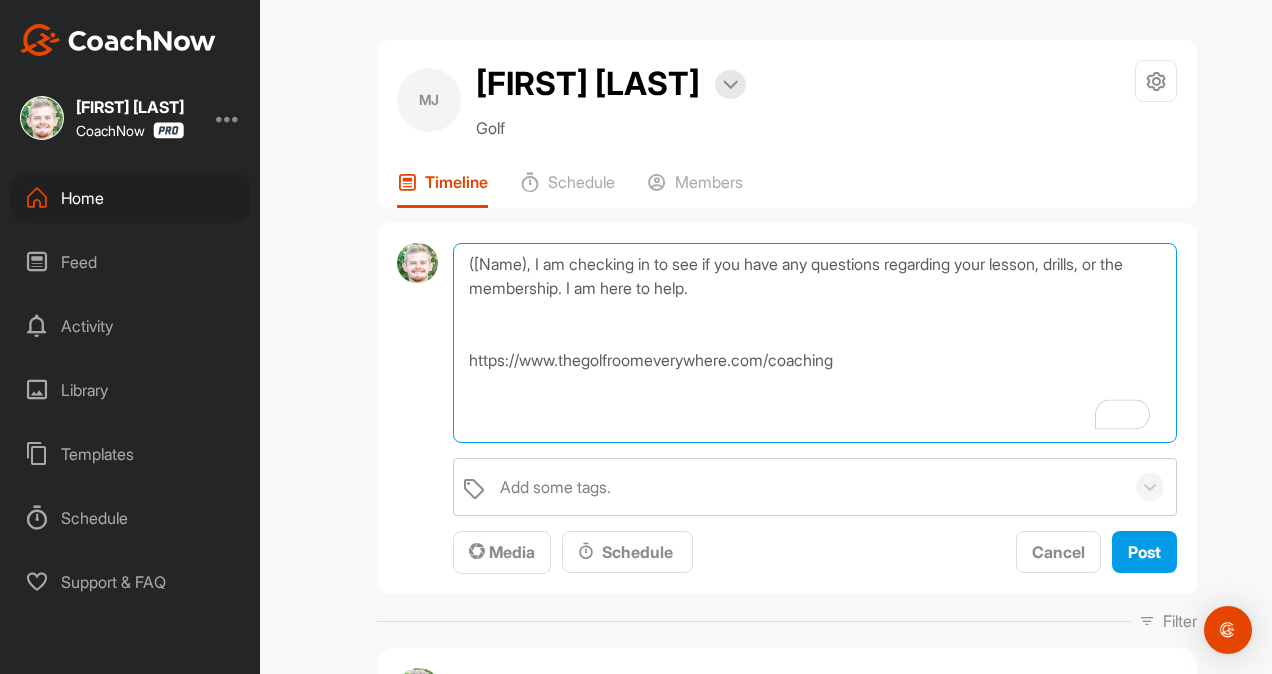 click on "([Name), I am checking in to see if you have any questions regarding your lesson, drills, or the membership. I am here to help.
https://www.thegolfroomeverywhere.com/coaching" at bounding box center (815, 343) 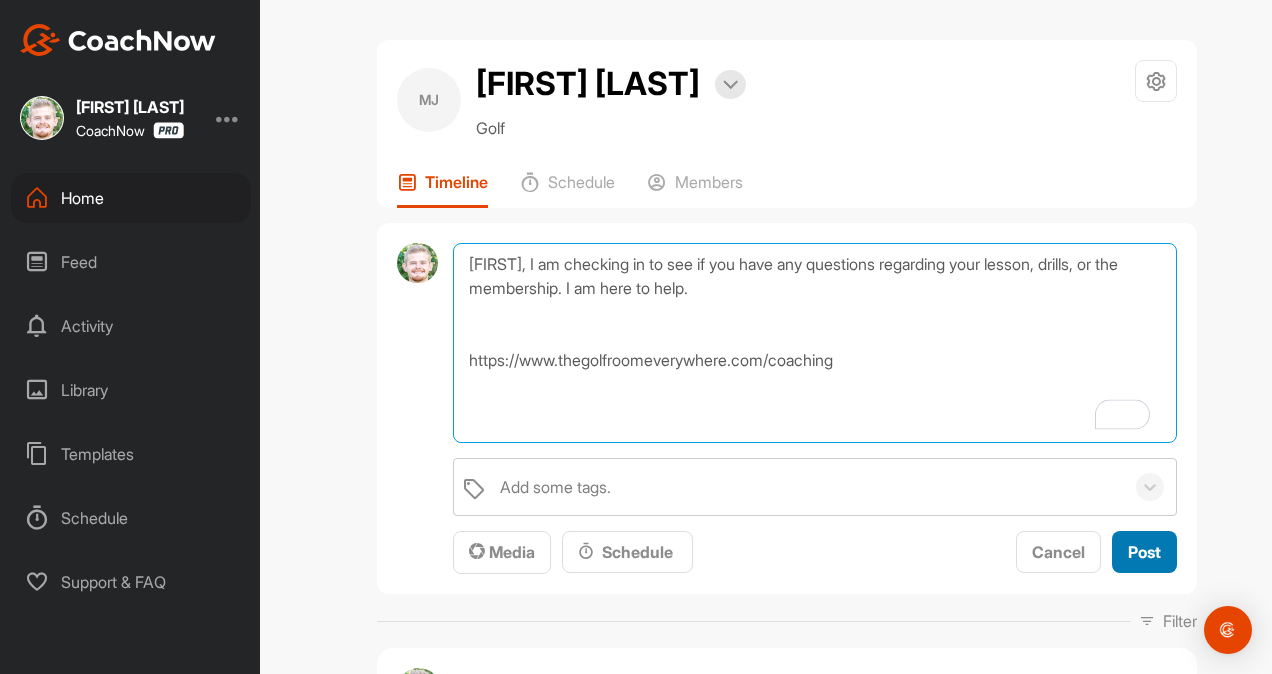 type on "[FIRST], I am checking in to see if you have any questions regarding your lesson, drills, or the membership. I am here to help.
https://www.thegolfroomeverywhere.com/coaching" 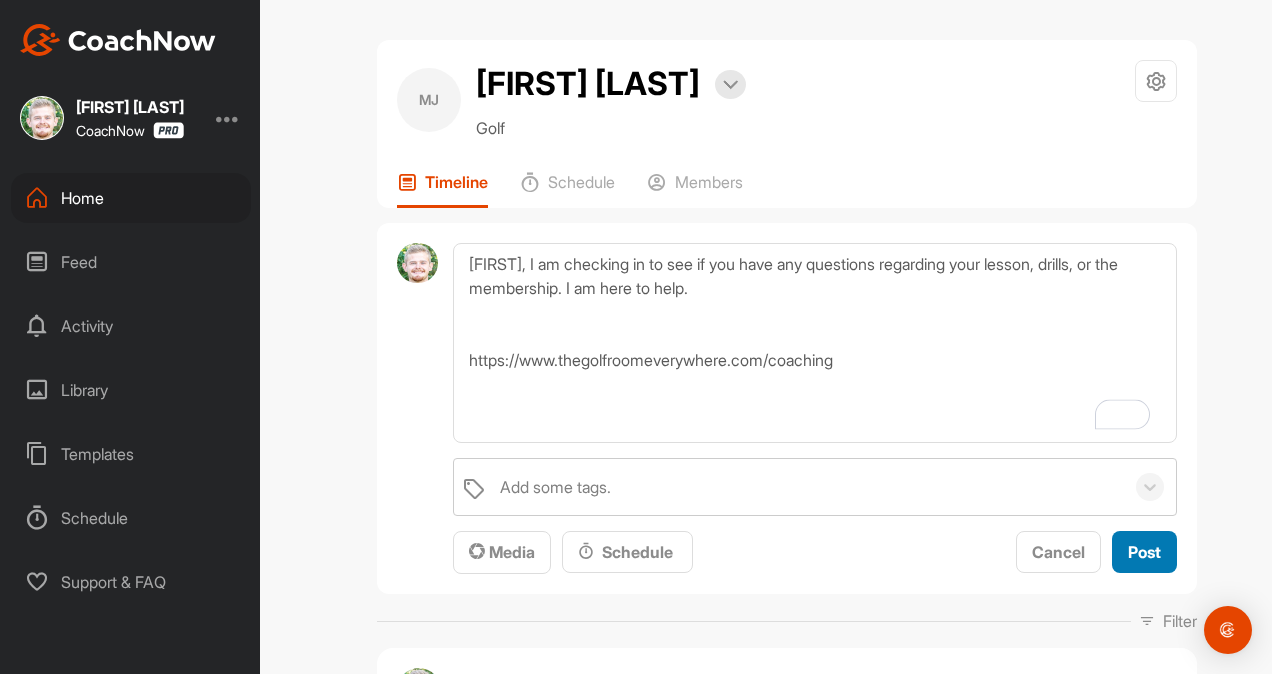 click on "Post" at bounding box center [1144, 552] 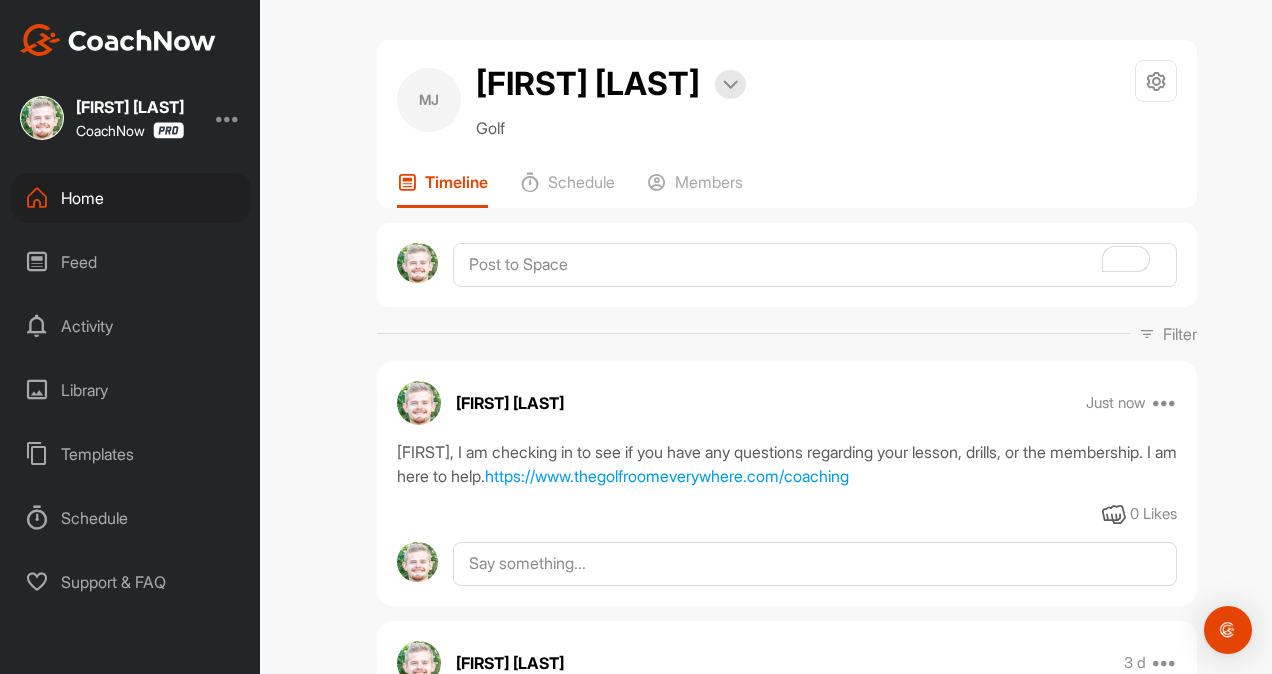 click on "Home" at bounding box center (131, 198) 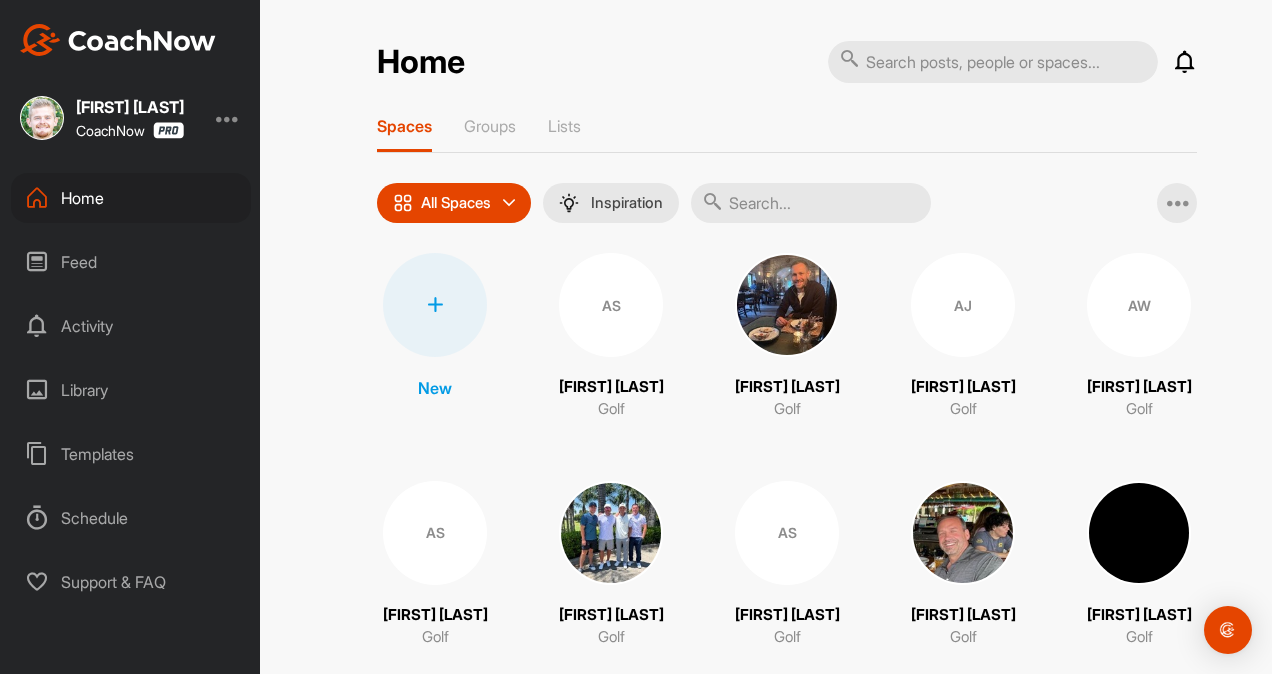 click on "Down the line 7 iron" at bounding box center (787, 1645) 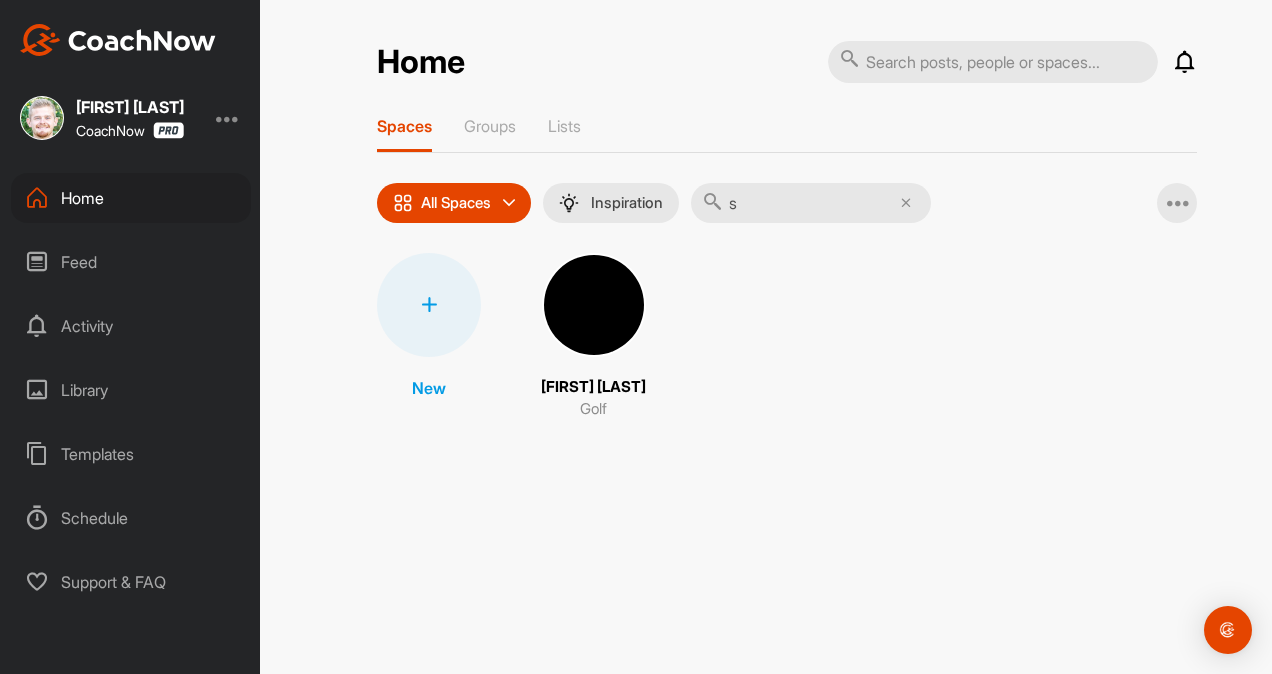 type on "s" 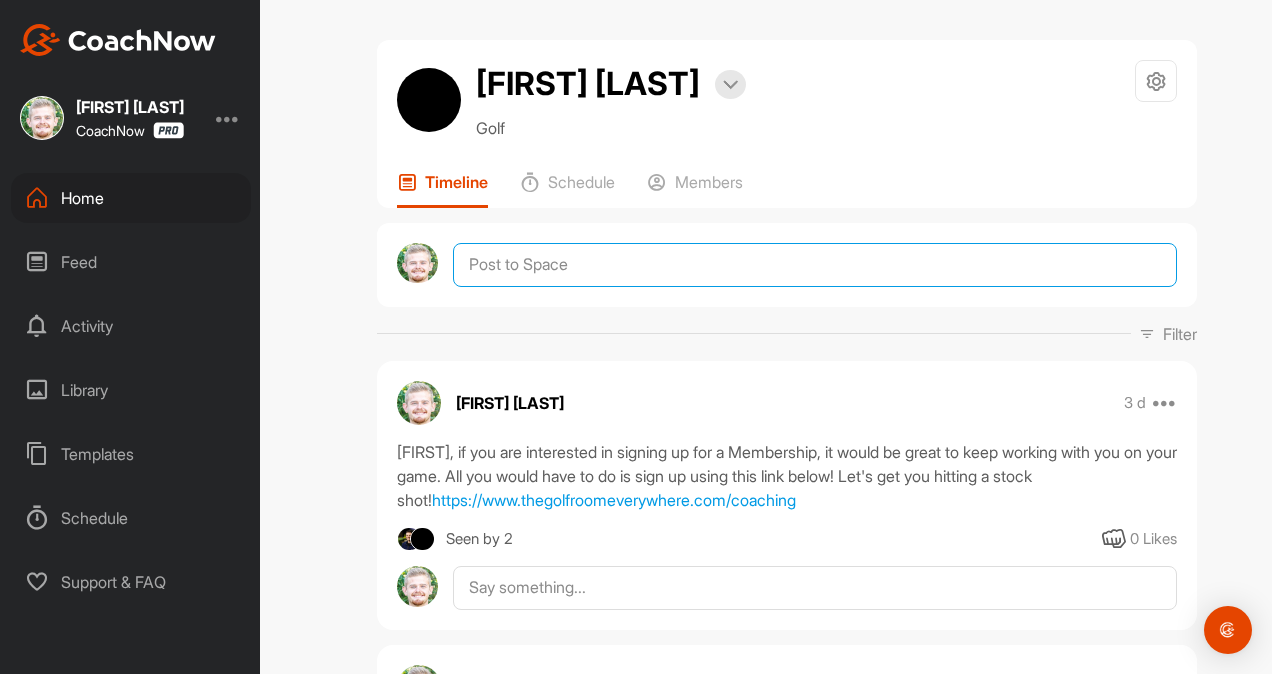 click at bounding box center [815, 265] 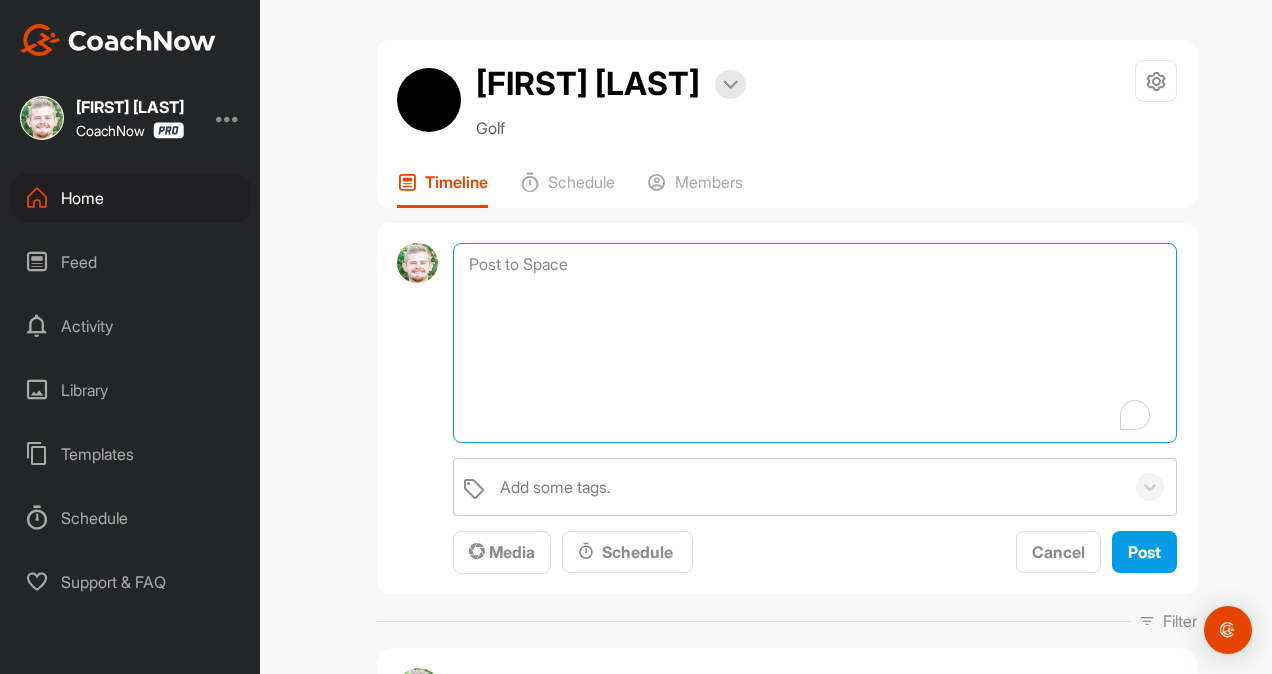 paste on "([Name), I am checking in to see if you have any questions regarding your lesson, drills, or the membership. I am here to help.
https://www.thegolfroomeverywhere.com/coaching" 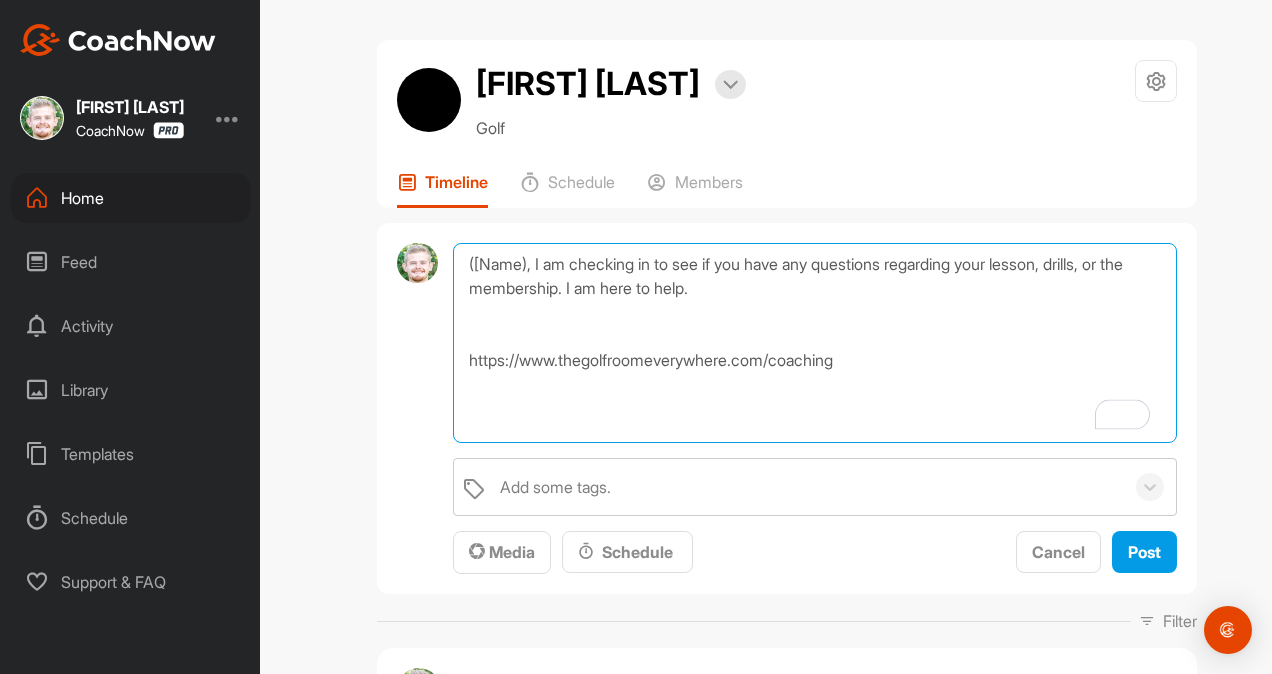 click on "([Name), I am checking in to see if you have any questions regarding your lesson, drills, or the membership. I am here to help.
https://www.thegolfroomeverywhere.com/coaching" at bounding box center [815, 343] 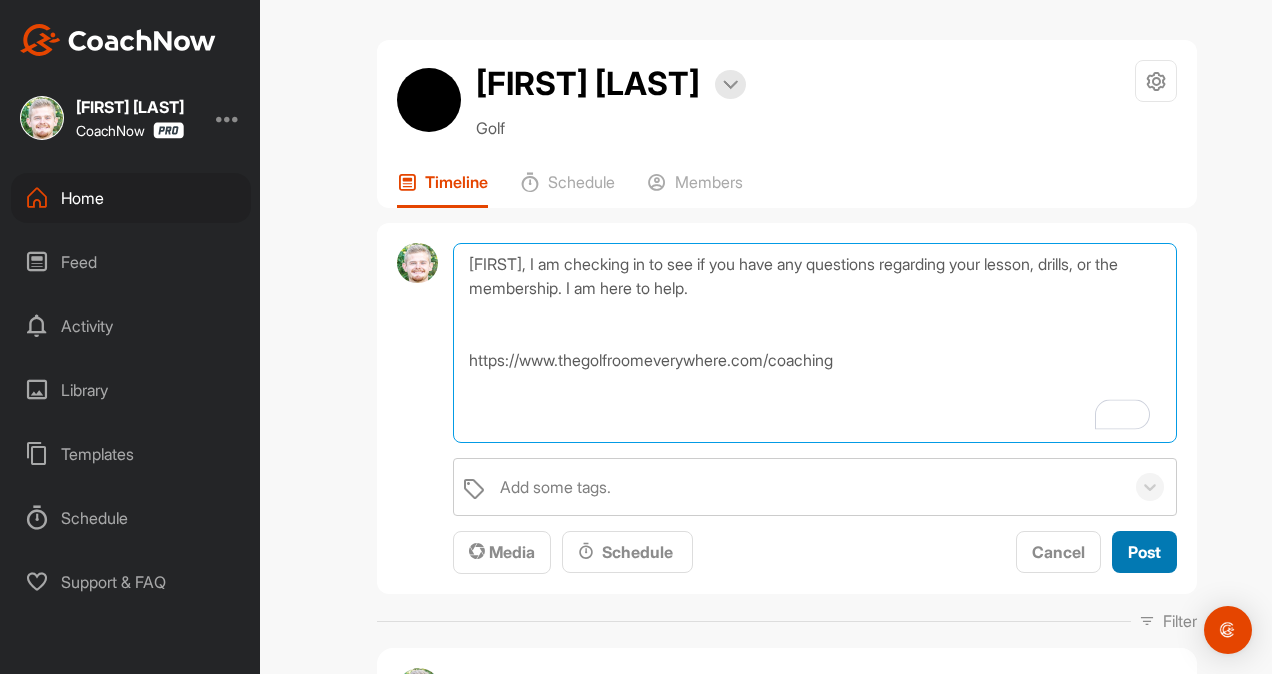 type on "[FIRST], I am checking in to see if you have any questions regarding your lesson, drills, or the membership. I am here to help.
https://www.thegolfroomeverywhere.com/coaching" 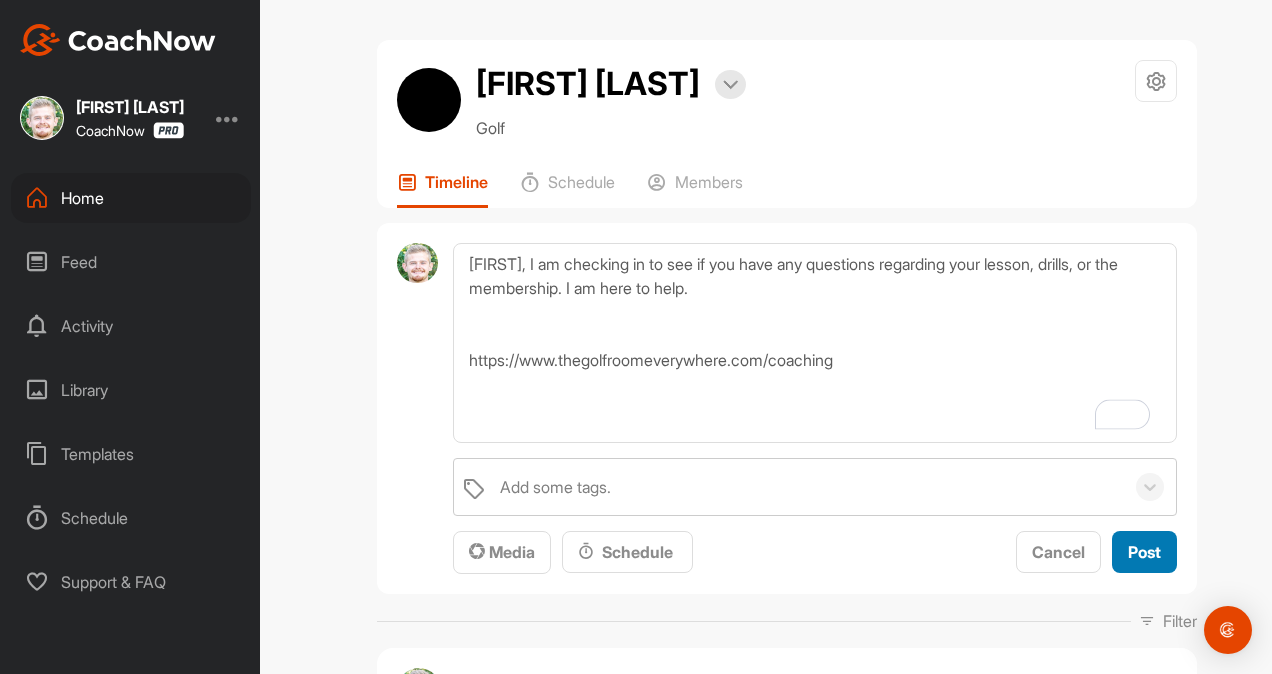 click on "Post" at bounding box center (1144, 552) 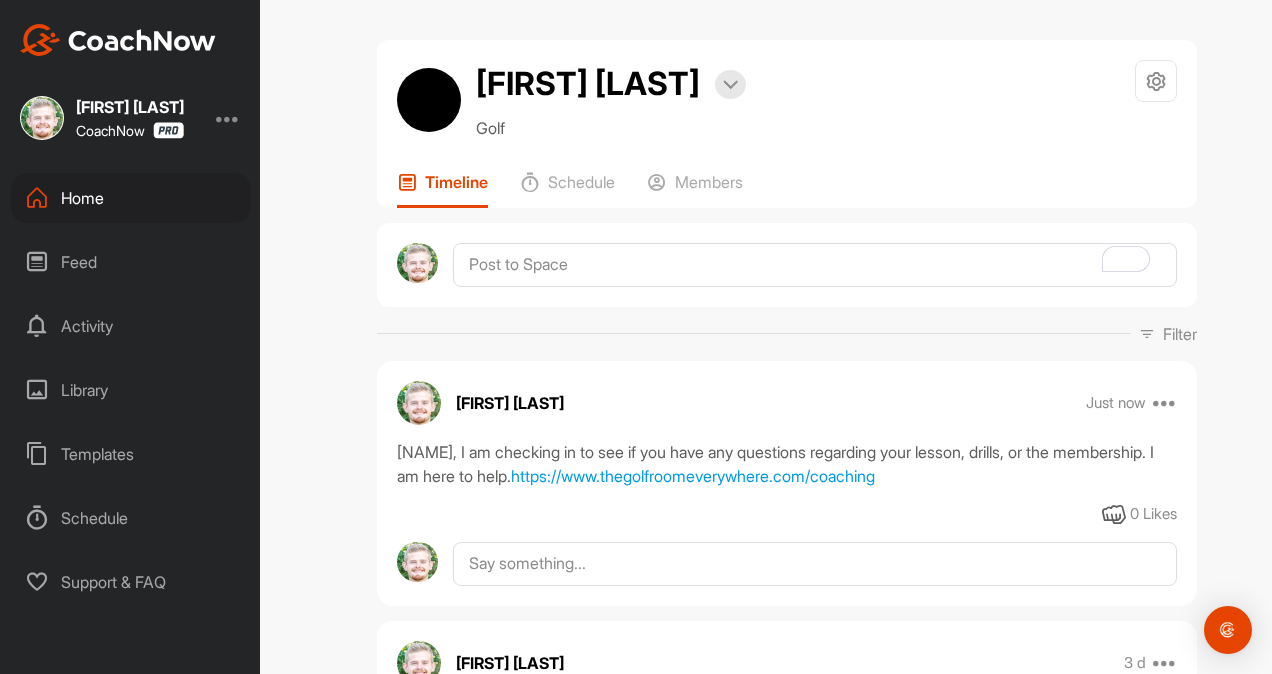 scroll, scrollTop: 258, scrollLeft: 0, axis: vertical 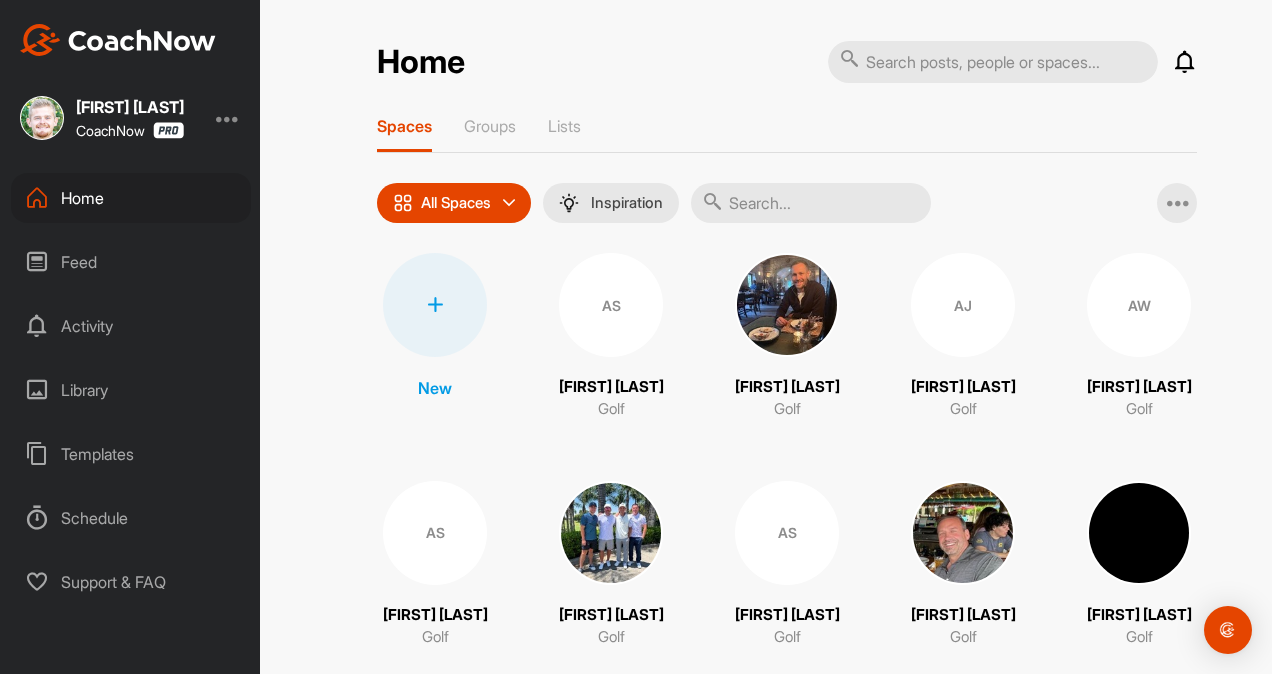 click on "Down the line 7 iron" at bounding box center (787, 1645) 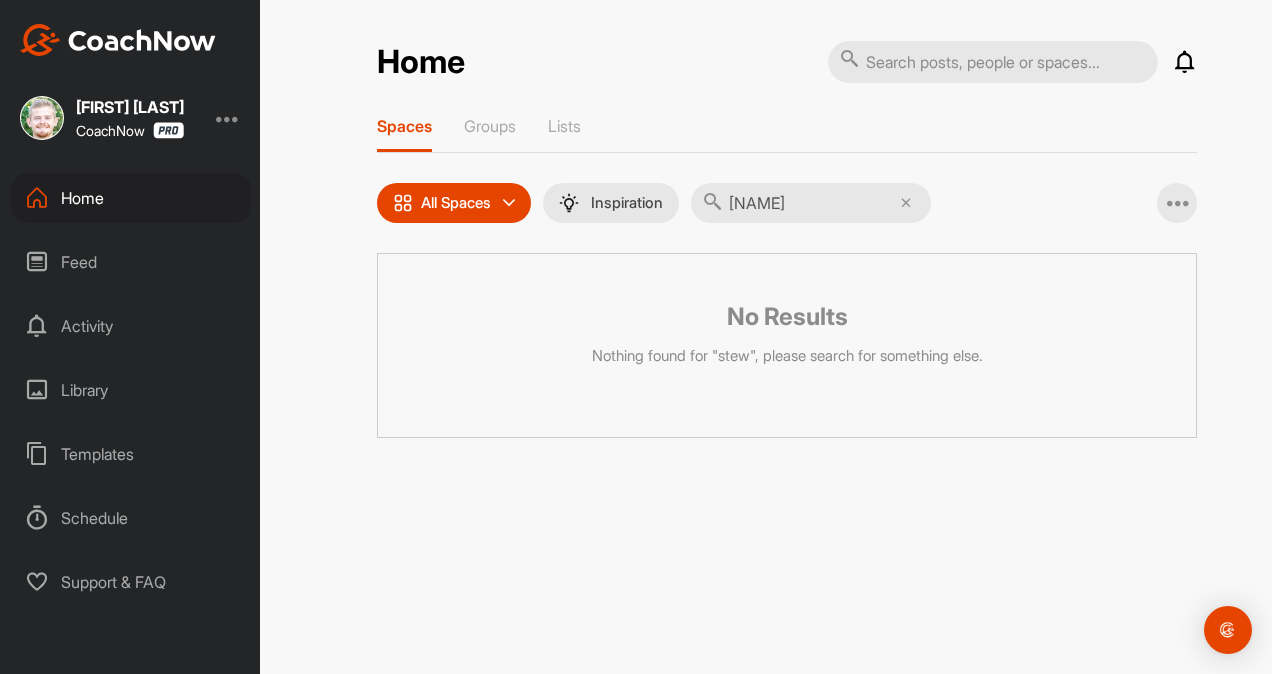 type on "s" 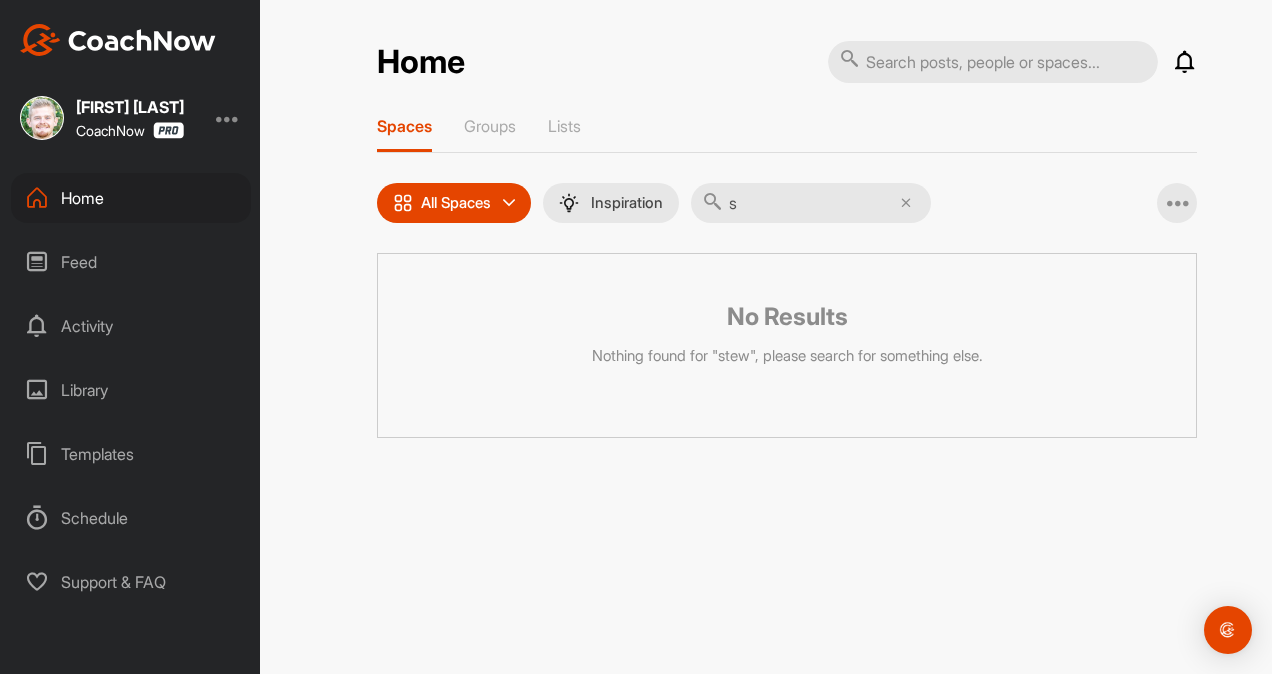type 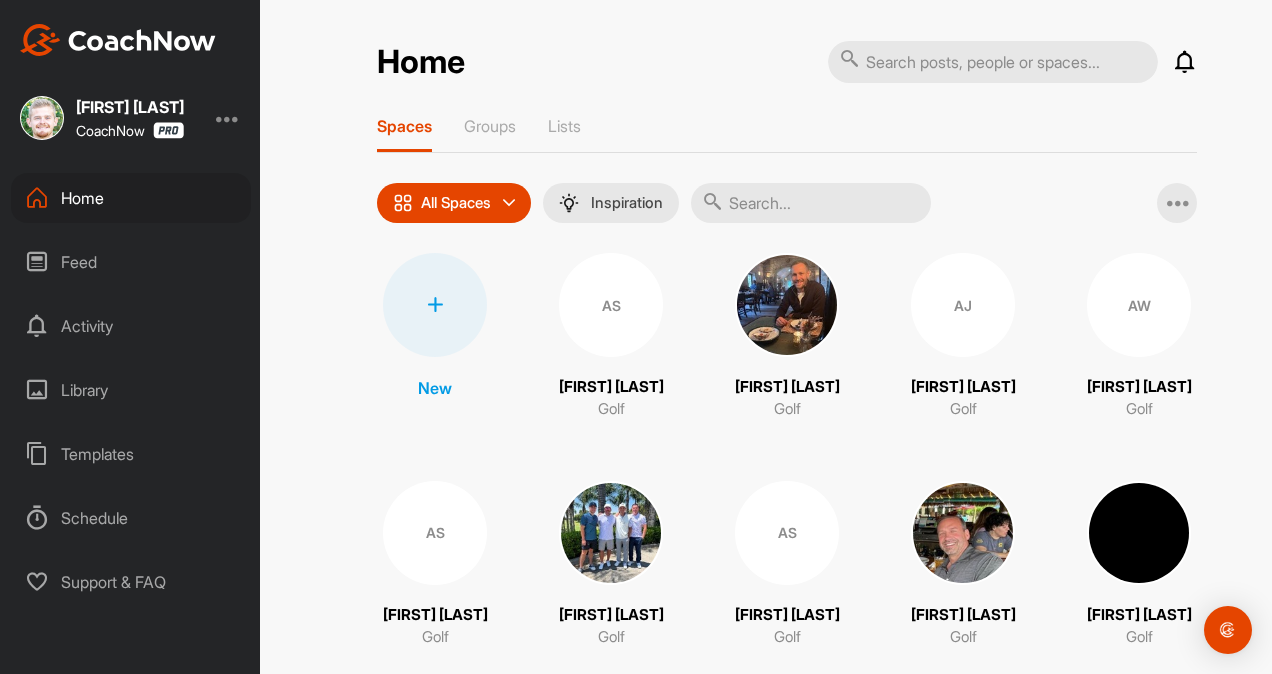 click at bounding box center [811, 203] 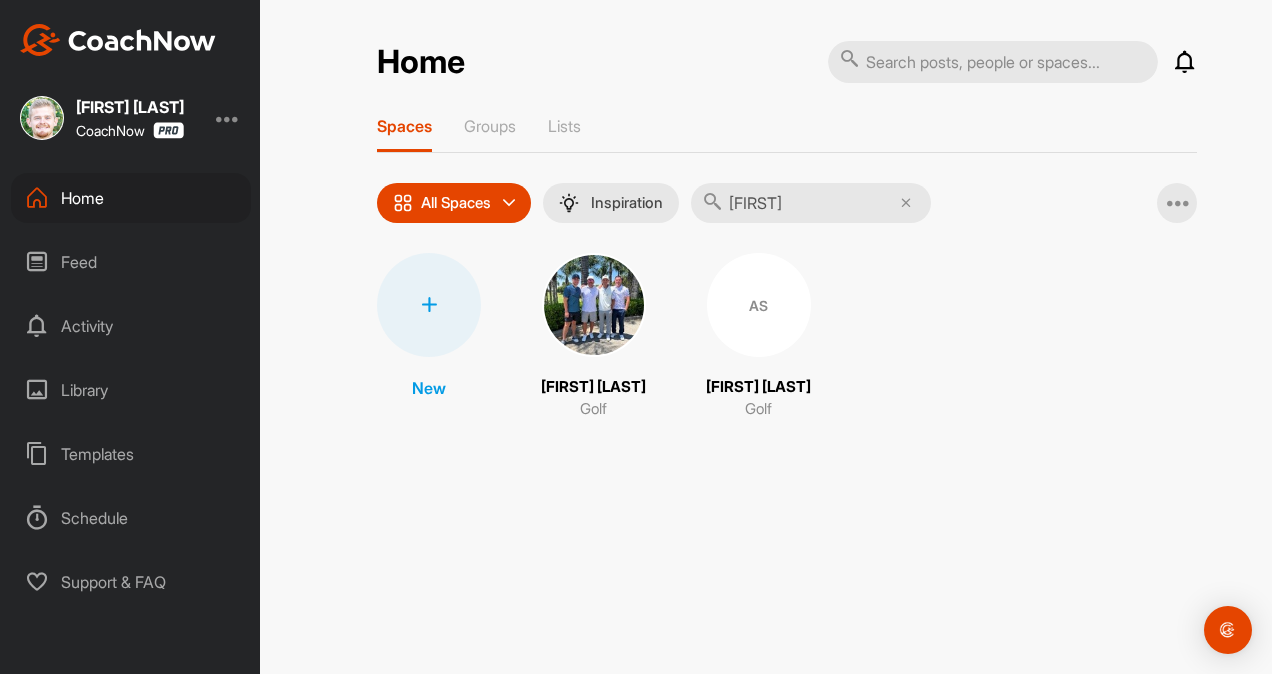 type on "[FIRST]" 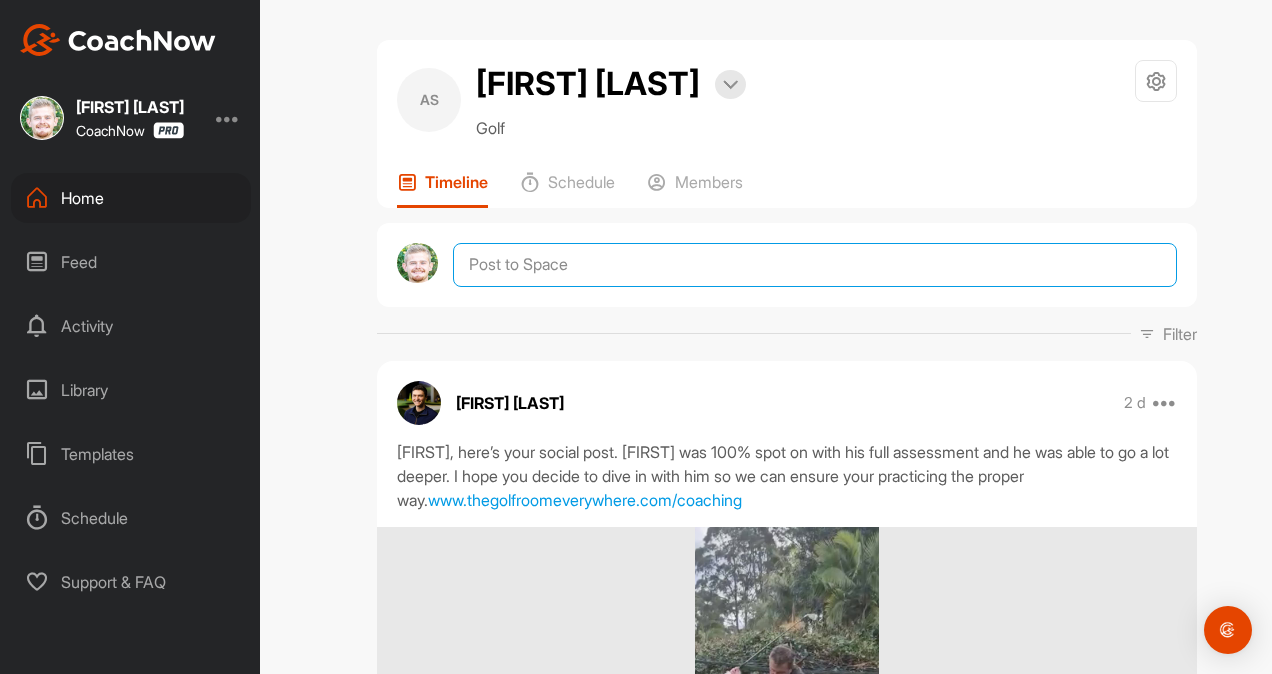 click at bounding box center [815, 265] 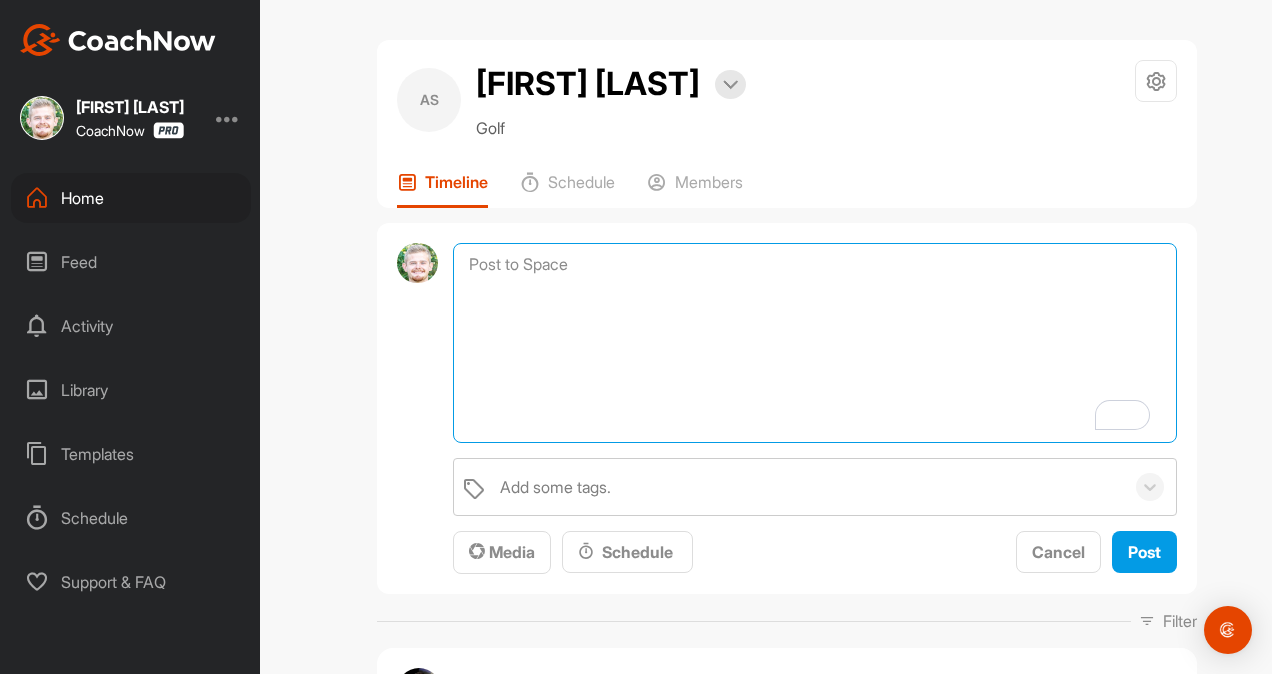 paste on "([Name), I am checking in to see if you have any questions regarding your lesson, drills, or the membership. I am here to help.
https://www.thegolfroomeverywhere.com/coaching" 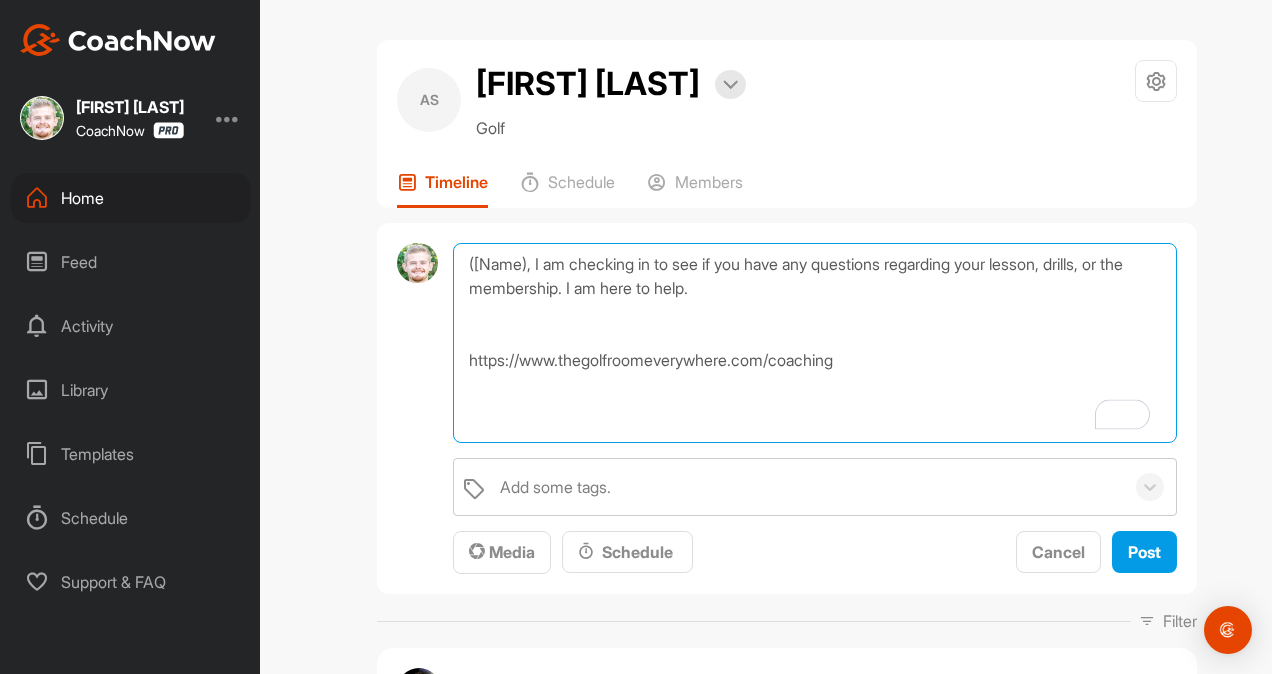 click on "([Name), I am checking in to see if you have any questions regarding your lesson, drills, or the membership. I am here to help.
https://www.thegolfroomeverywhere.com/coaching" at bounding box center [815, 343] 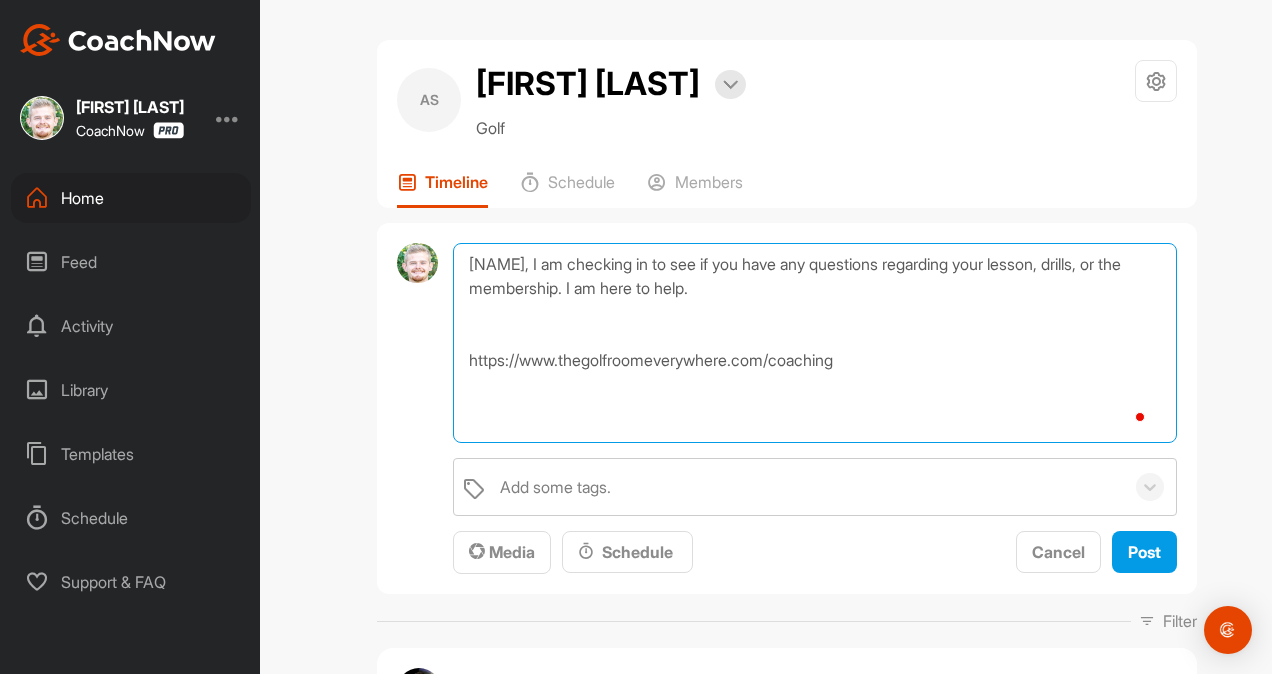 type on "[NAME], I am checking in to see if you have any questions regarding your lesson, drills, or the membership. I am here to help.
https://www.thegolfroomeverywhere.com/coaching" 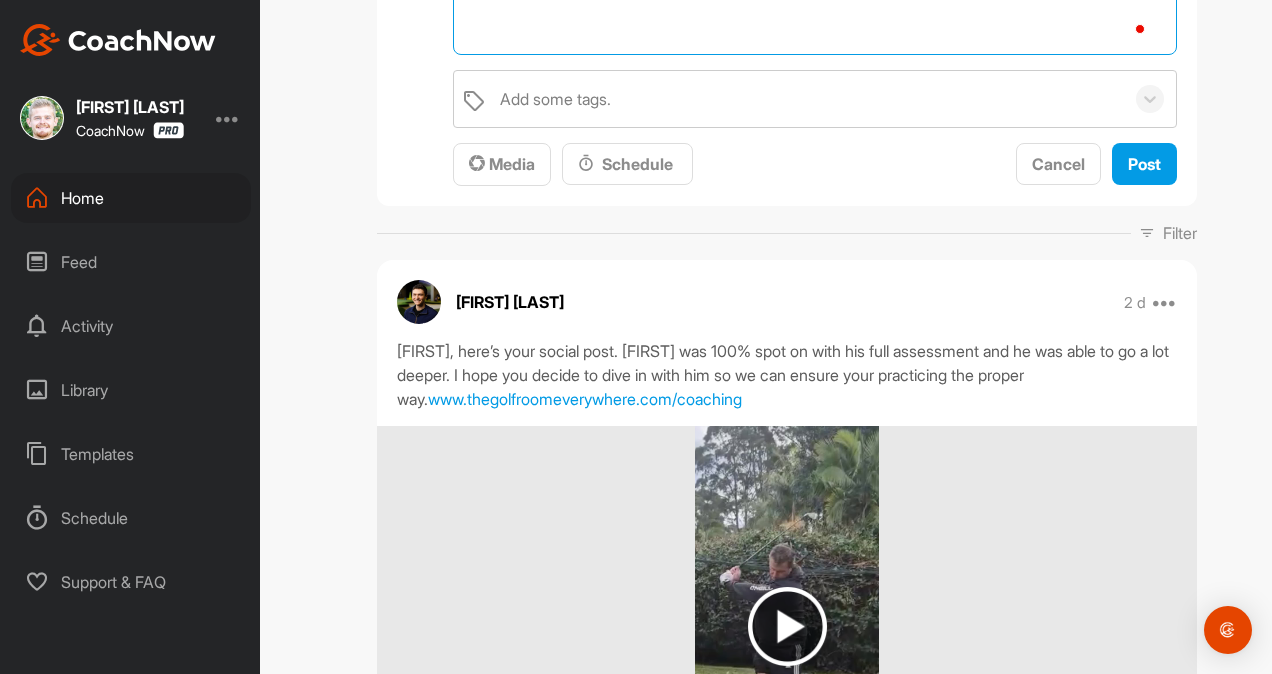 scroll, scrollTop: 425, scrollLeft: 0, axis: vertical 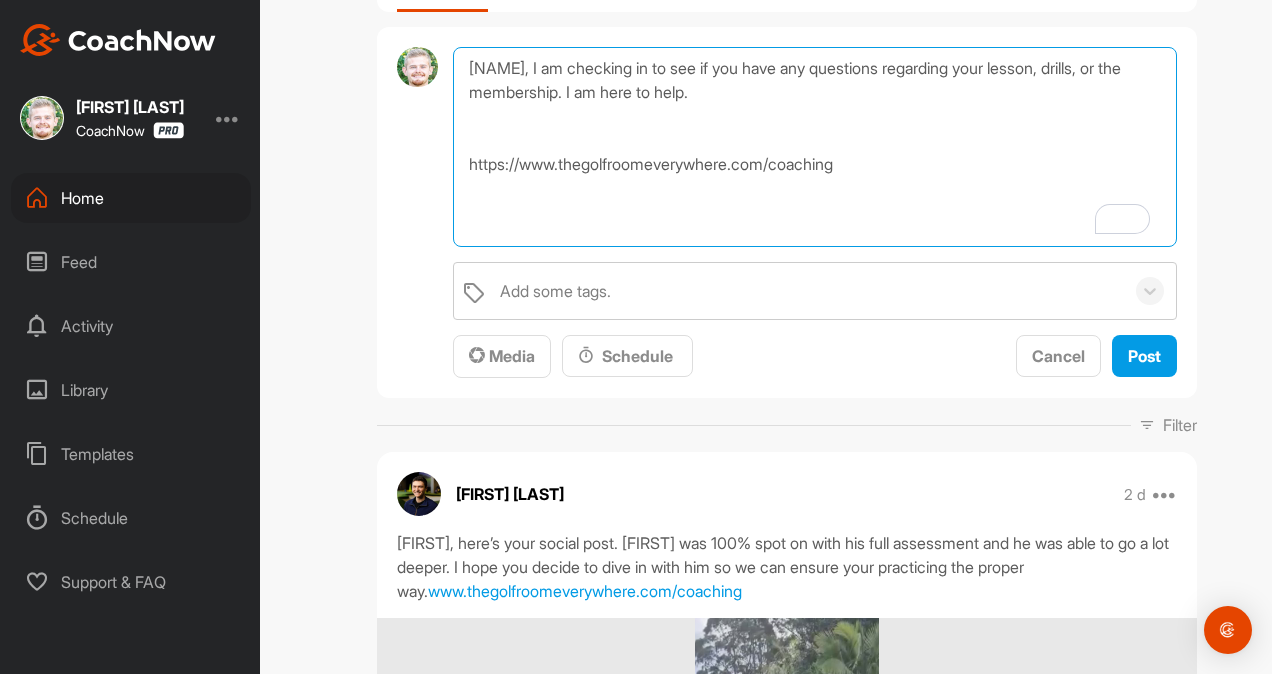 drag, startPoint x: 887, startPoint y: 196, endPoint x: 423, endPoint y: 35, distance: 491.13846 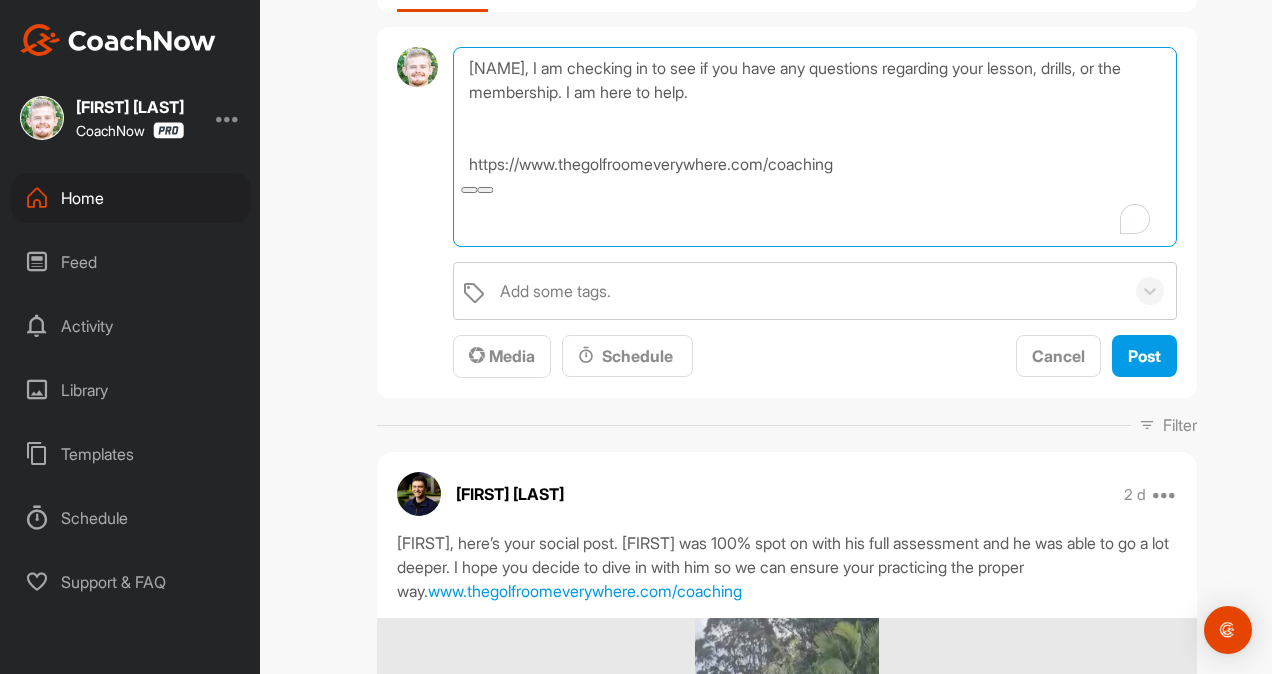 type 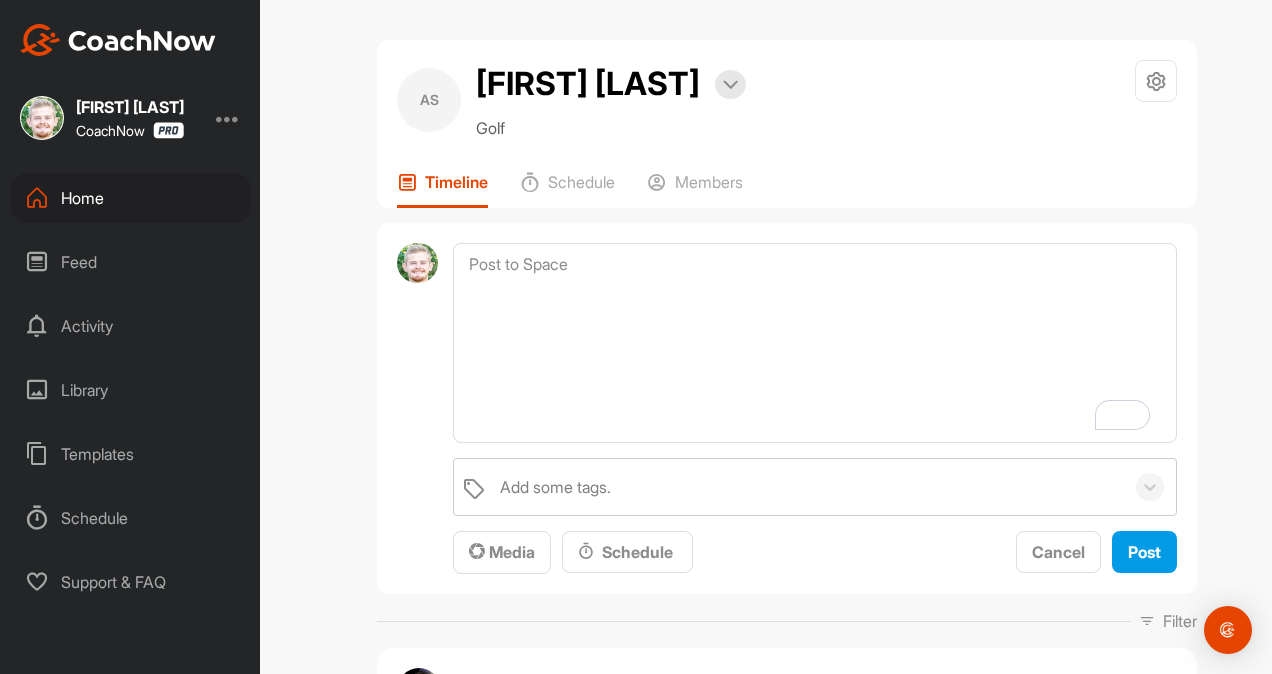 click on "Home" at bounding box center [131, 198] 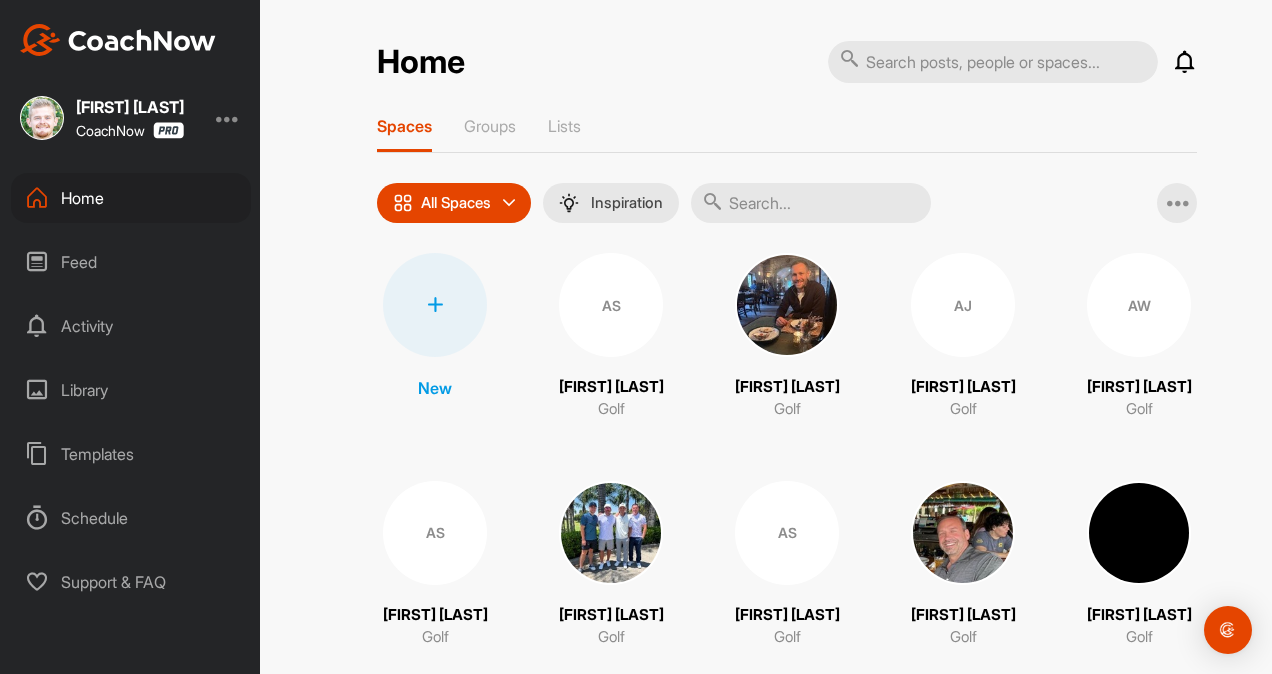 click at bounding box center [811, 203] 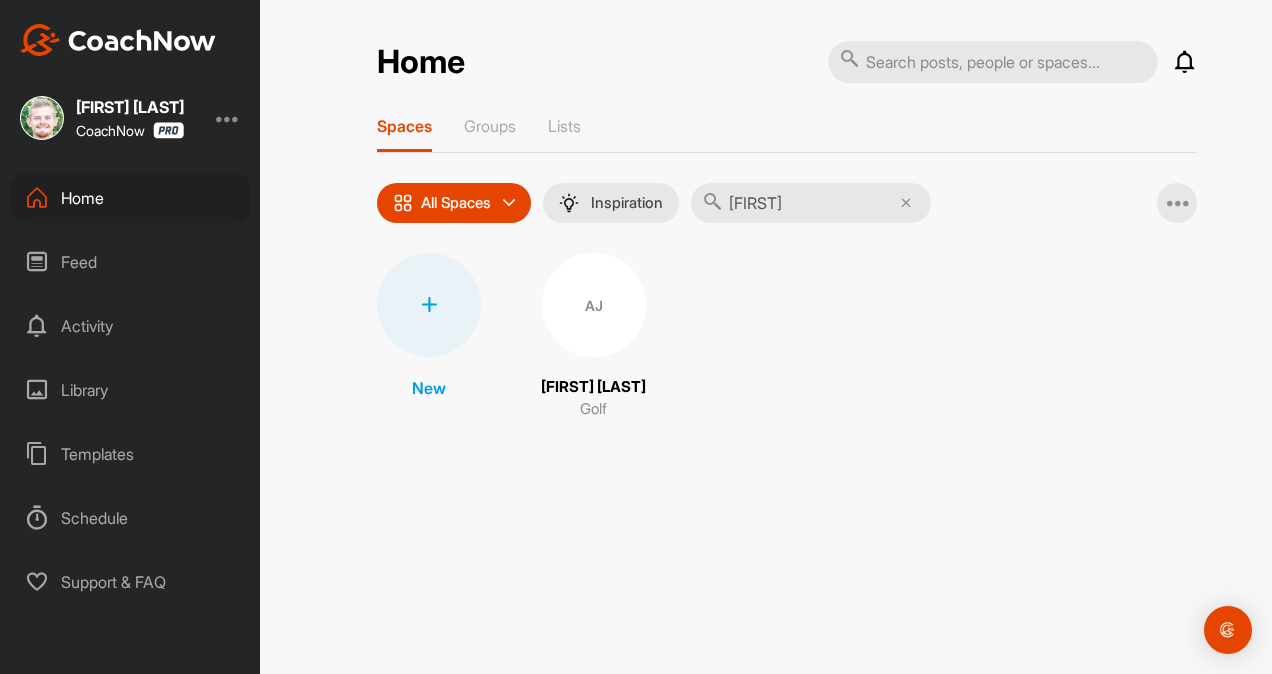 type on "[FIRST]" 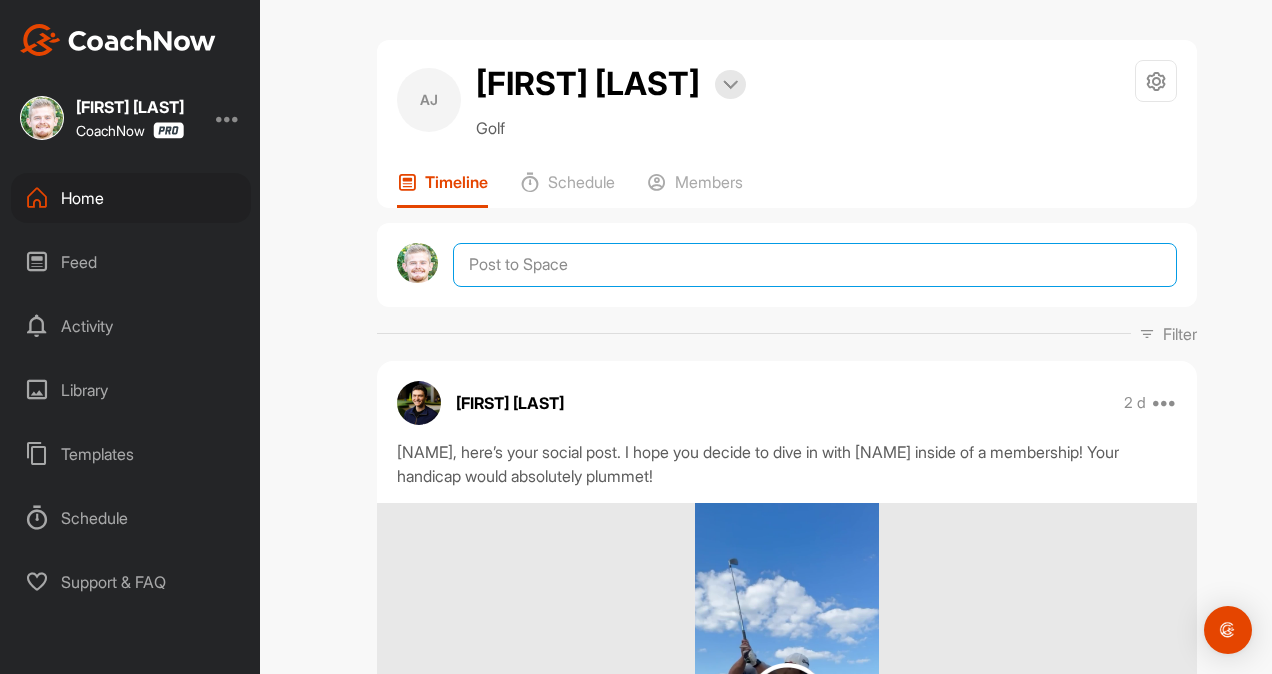 click at bounding box center [815, 265] 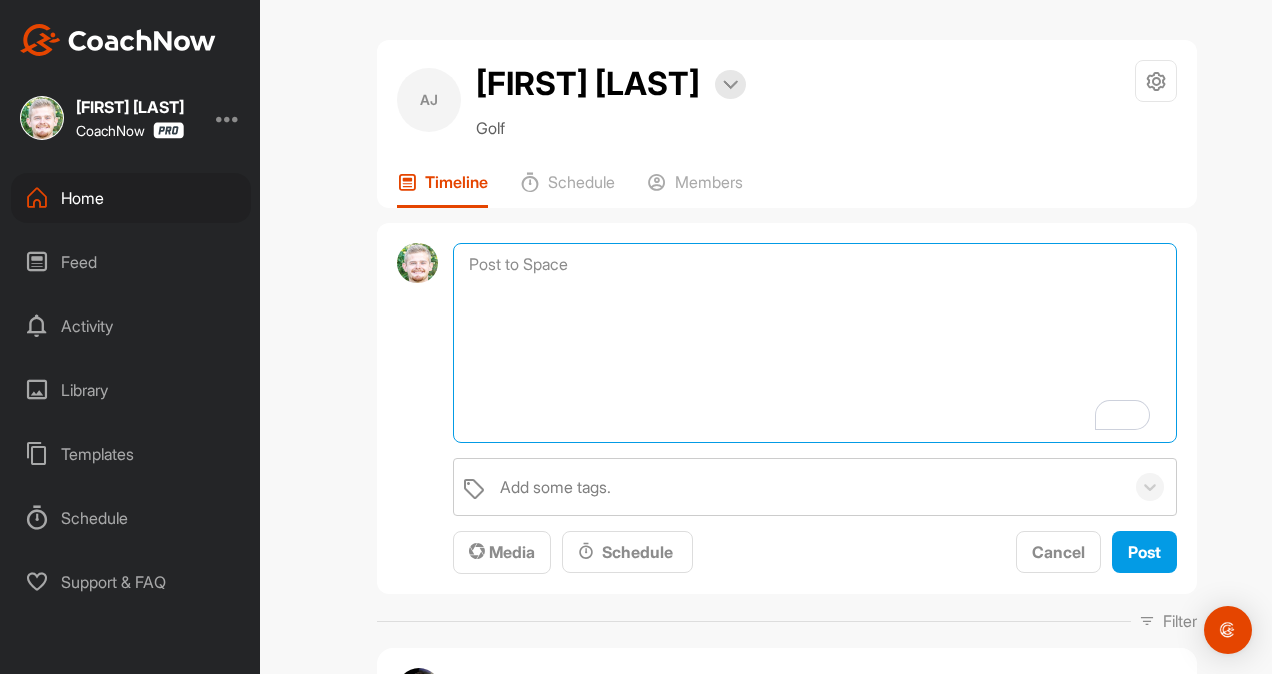paste on "([Name), I am checking in to see if you have any questions regarding your lesson, drills, or the membership. I am here to help.
https://www.thegolfroomeverywhere.com/coaching" 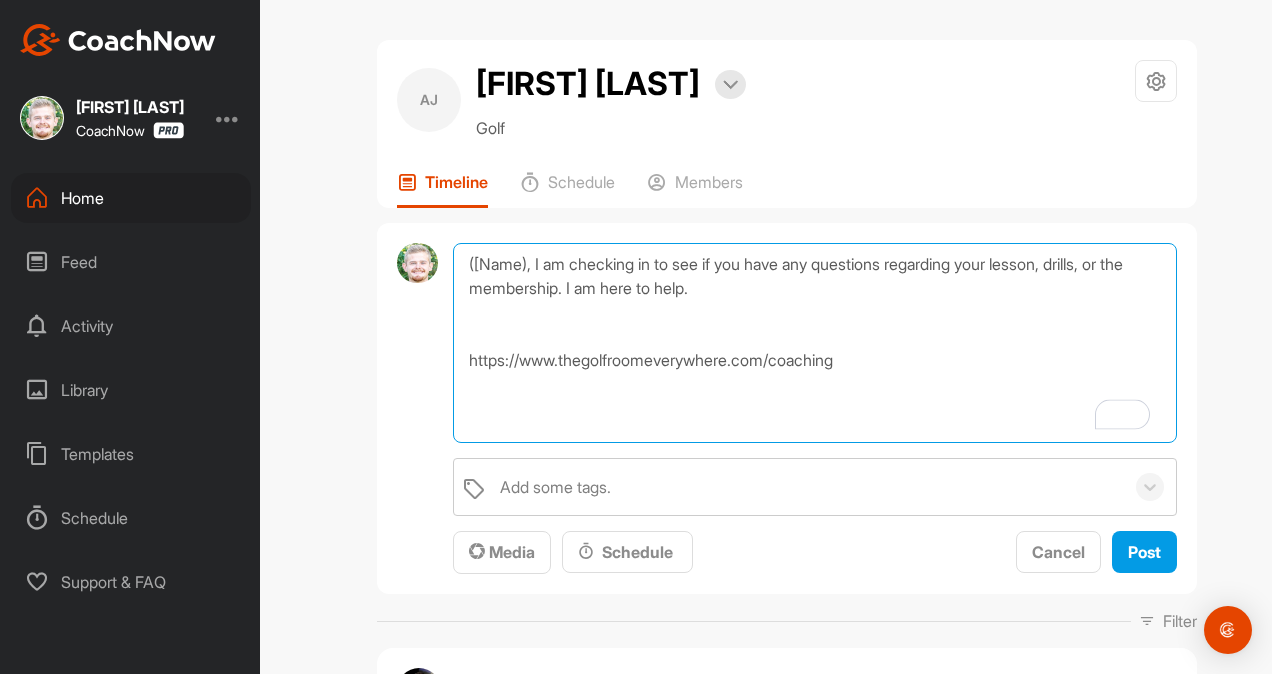 click on "([Name), I am checking in to see if you have any questions regarding your lesson, drills, or the membership. I am here to help.
https://www.thegolfroomeverywhere.com/coaching" at bounding box center (815, 343) 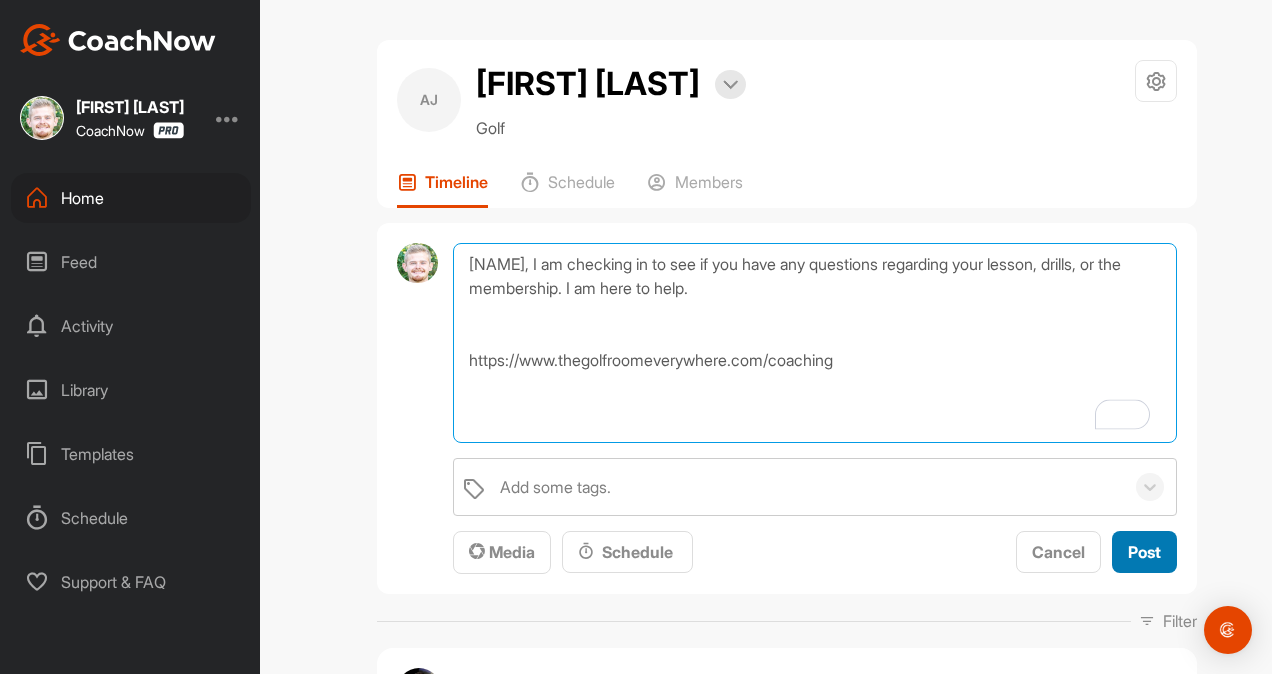type on "[NAME], I am checking in to see if you have any questions regarding your lesson, drills, or the membership. I am here to help.
https://www.thegolfroomeverywhere.com/coaching" 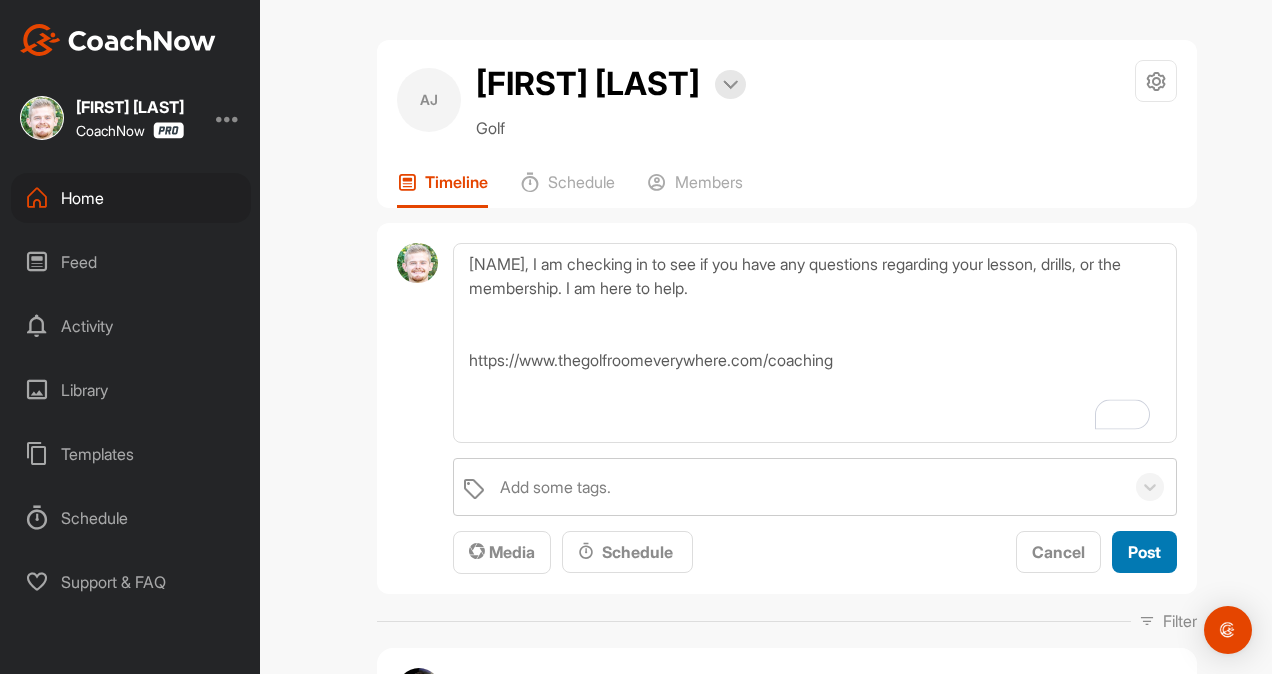 click on "Post" at bounding box center (1144, 552) 